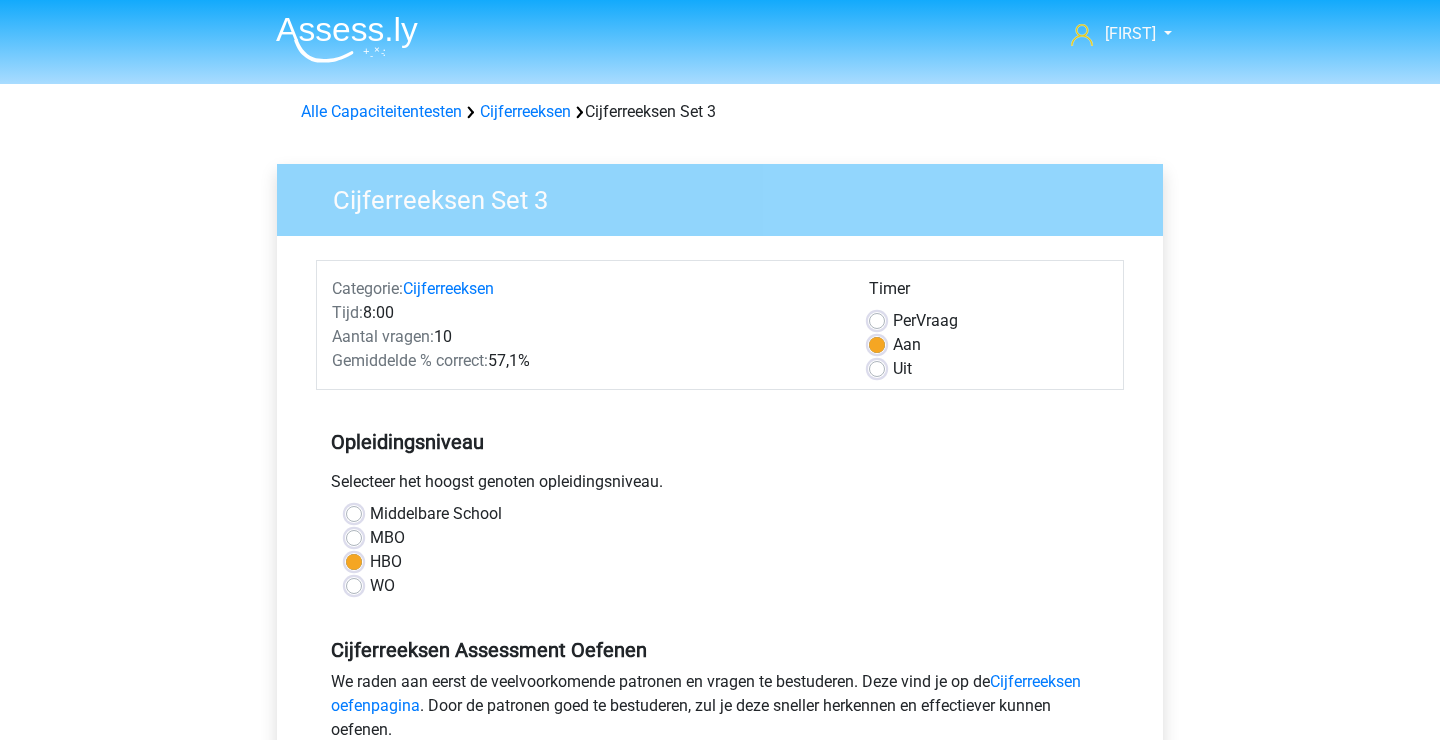 scroll, scrollTop: 276, scrollLeft: 0, axis: vertical 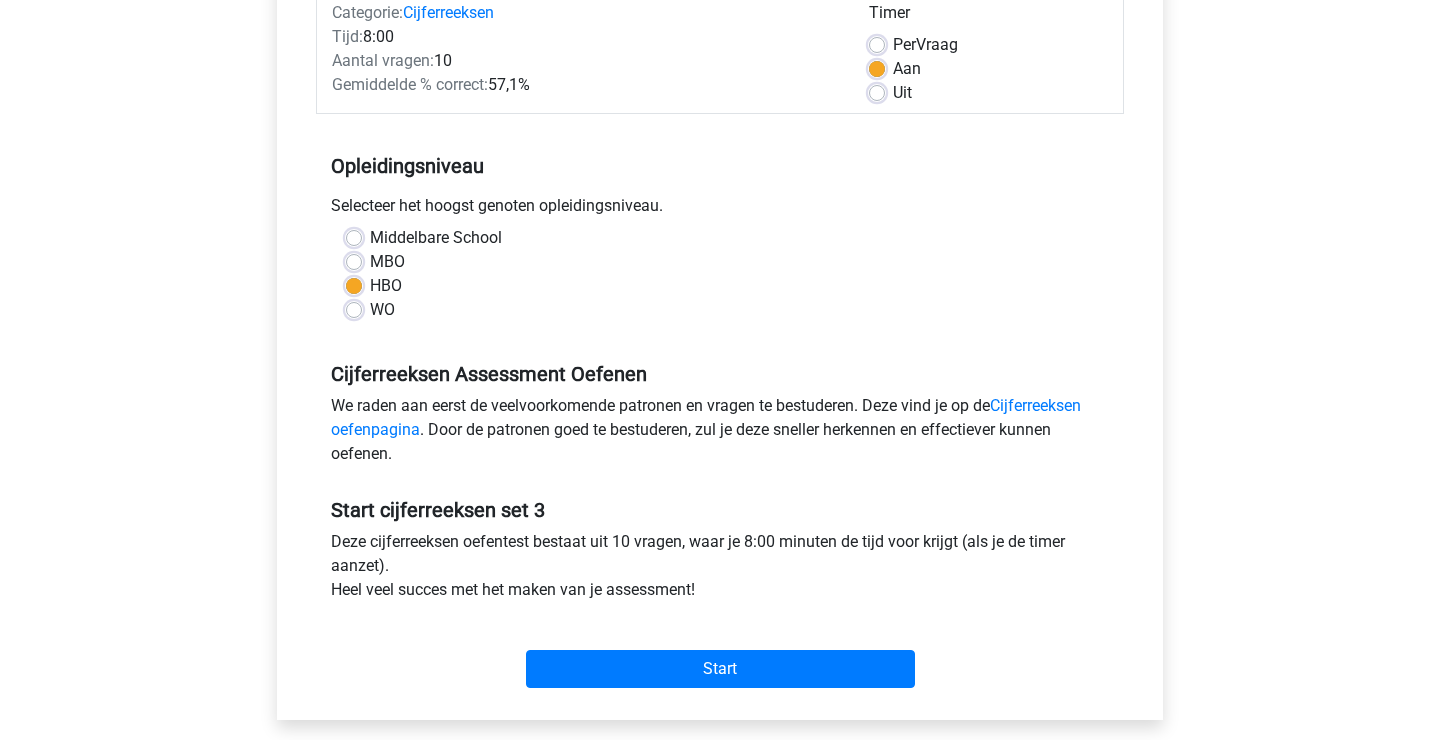 click on "Uit" at bounding box center [902, 93] 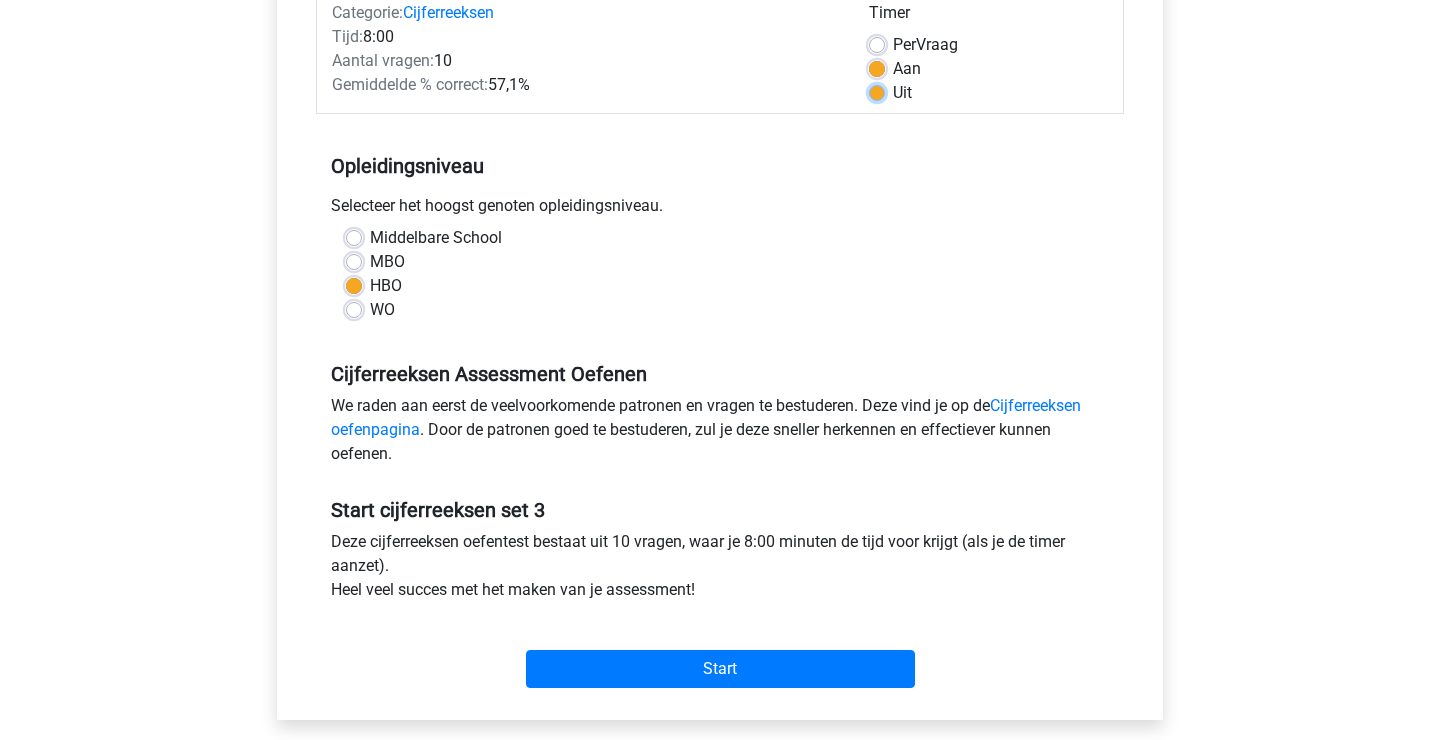 click on "Uit" at bounding box center (877, 91) 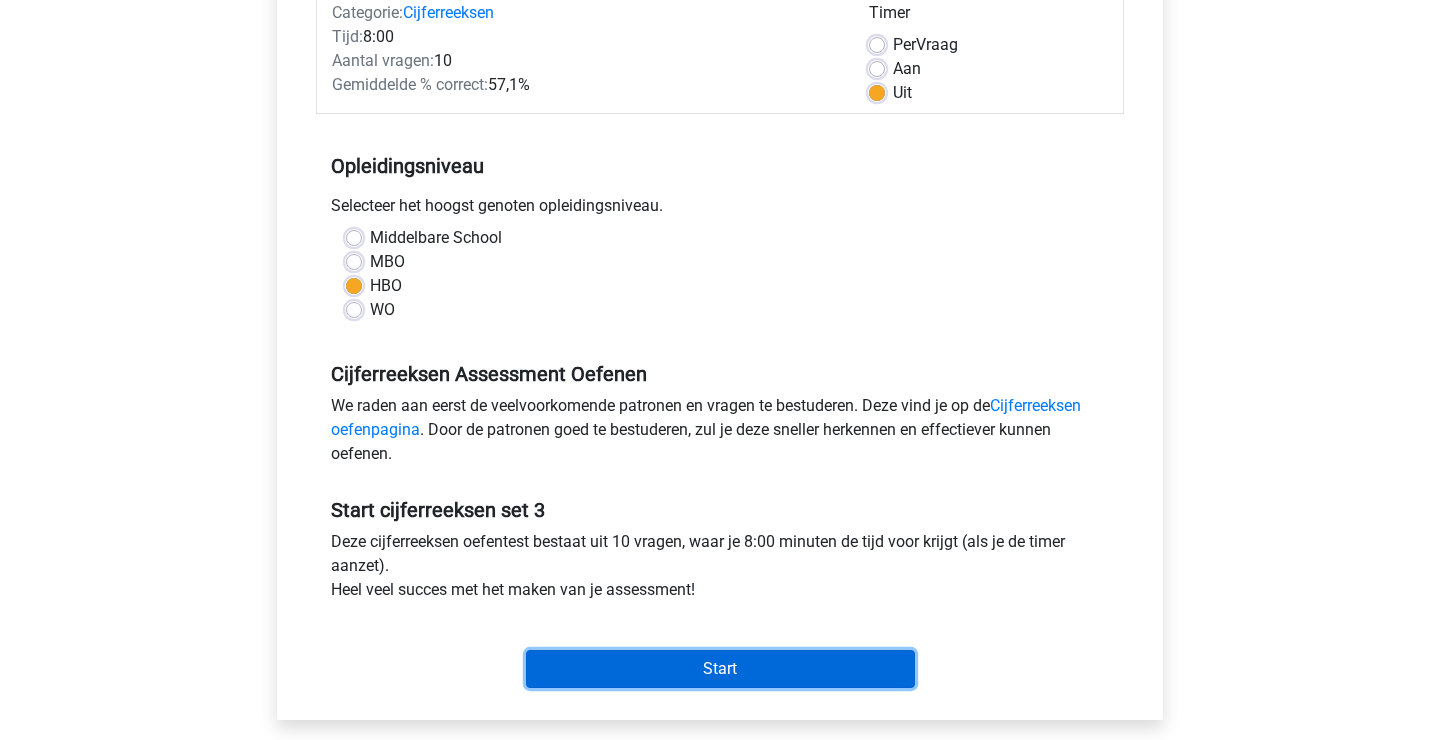 click on "Start" at bounding box center (720, 669) 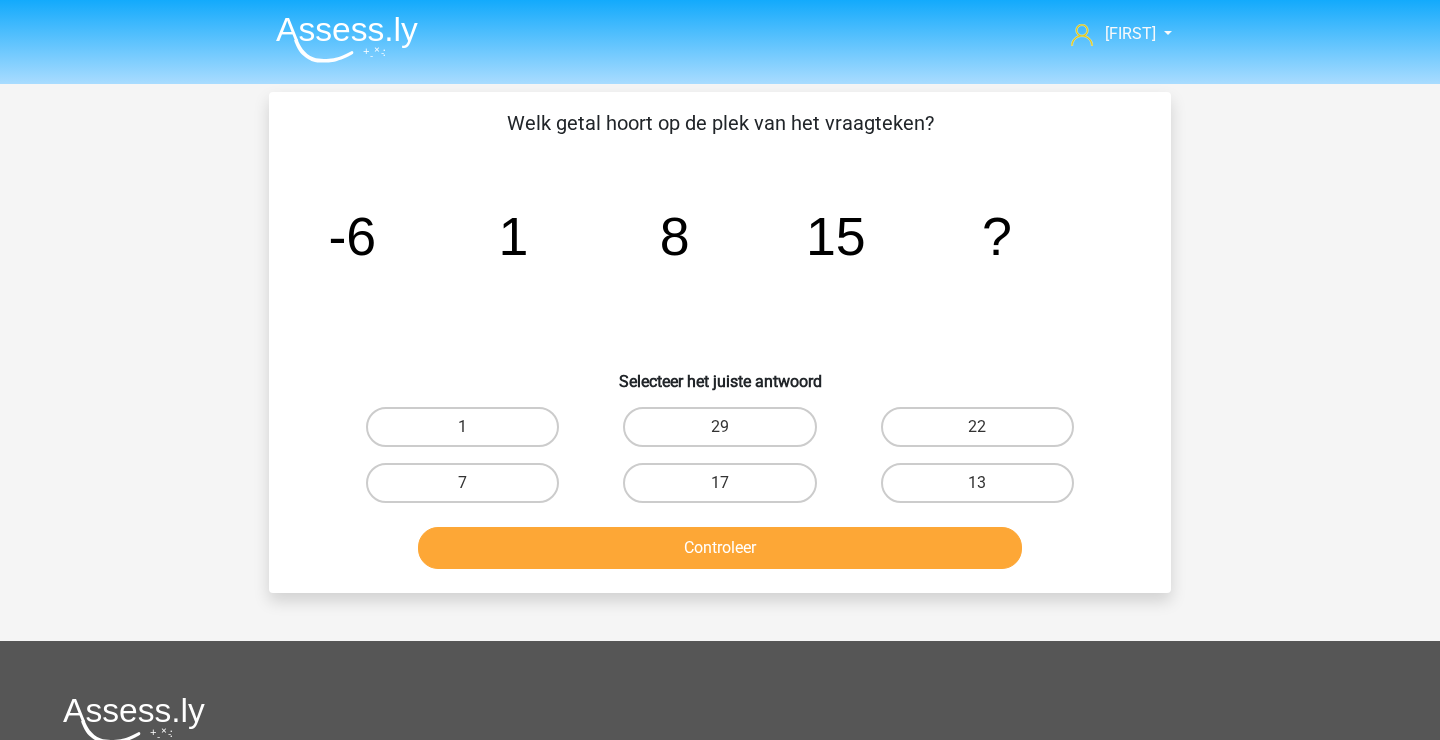 scroll, scrollTop: 0, scrollLeft: 0, axis: both 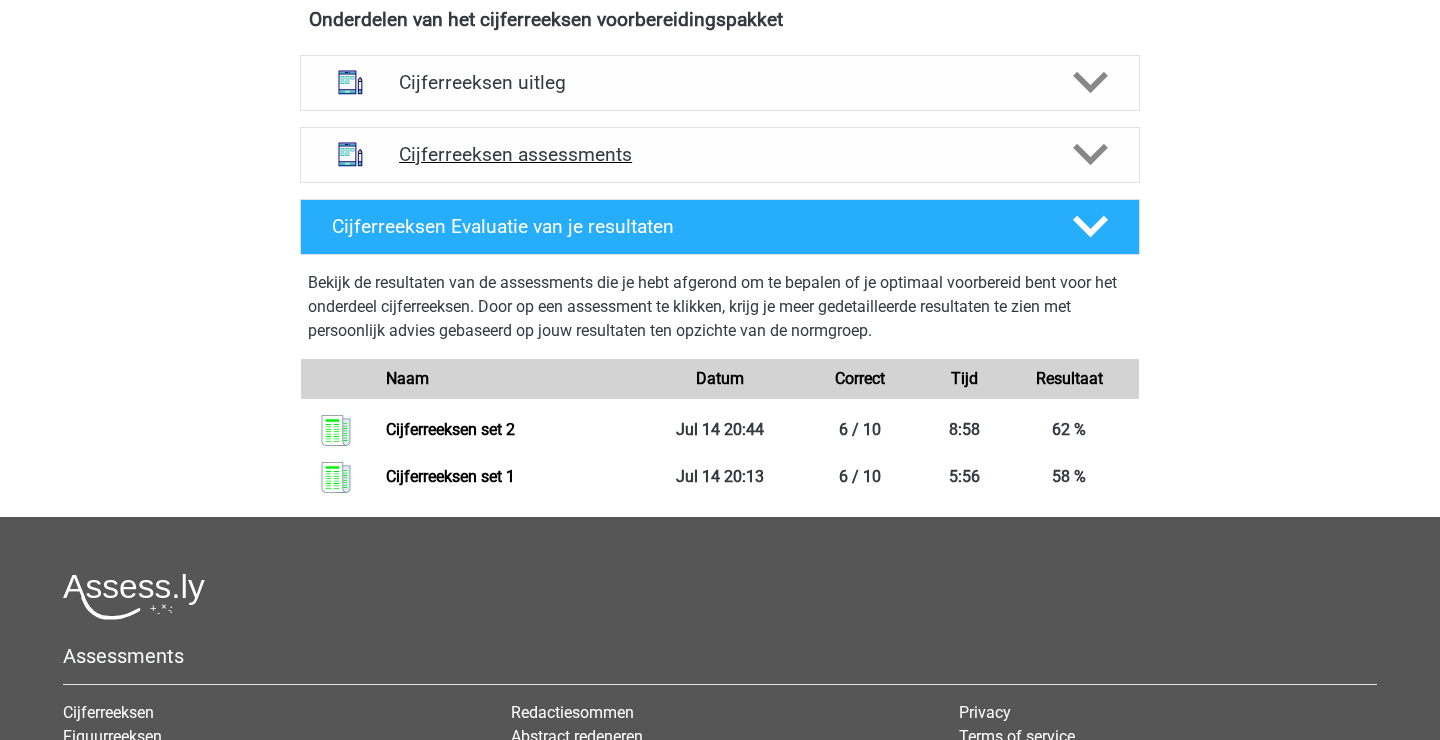 click on "Cijferreeksen assessments" at bounding box center (720, 154) 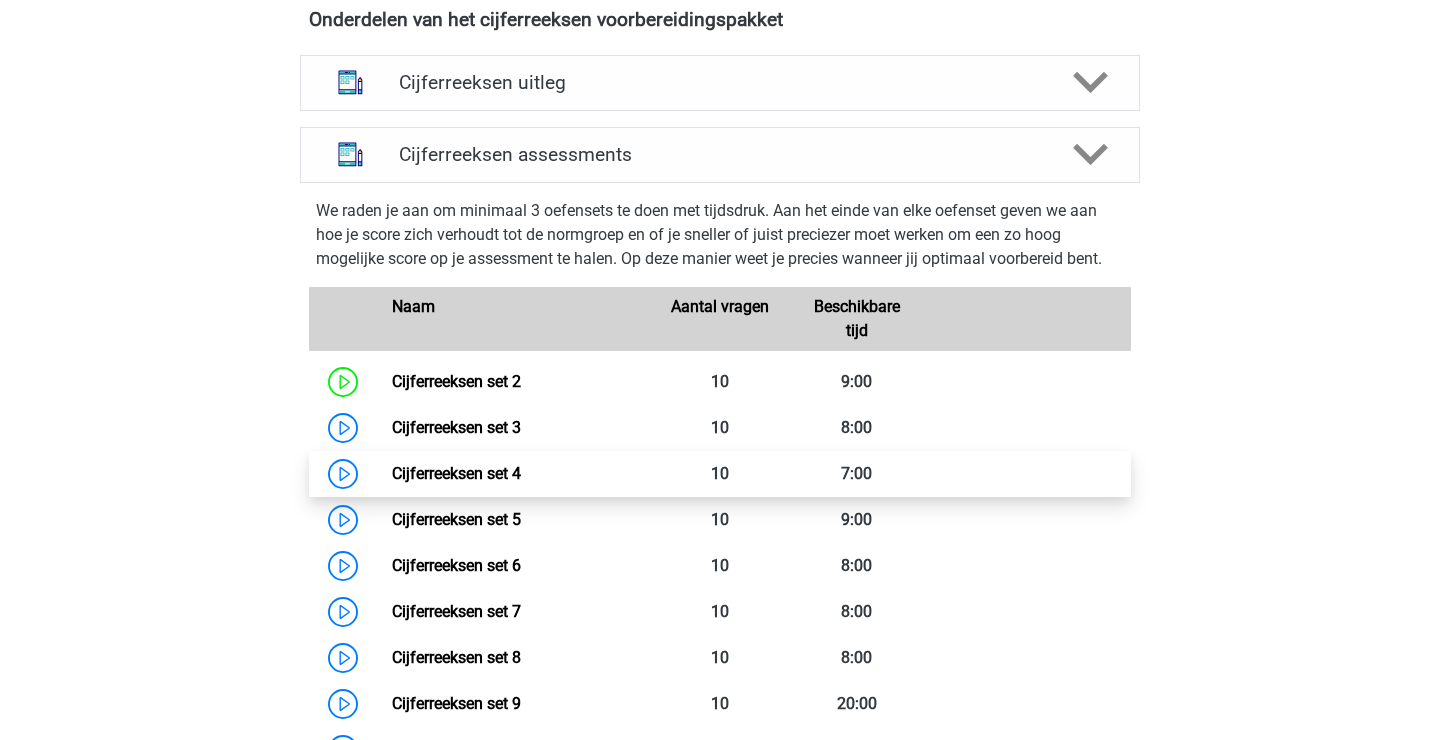 click on "Cijferreeksen
set 4" at bounding box center (456, 473) 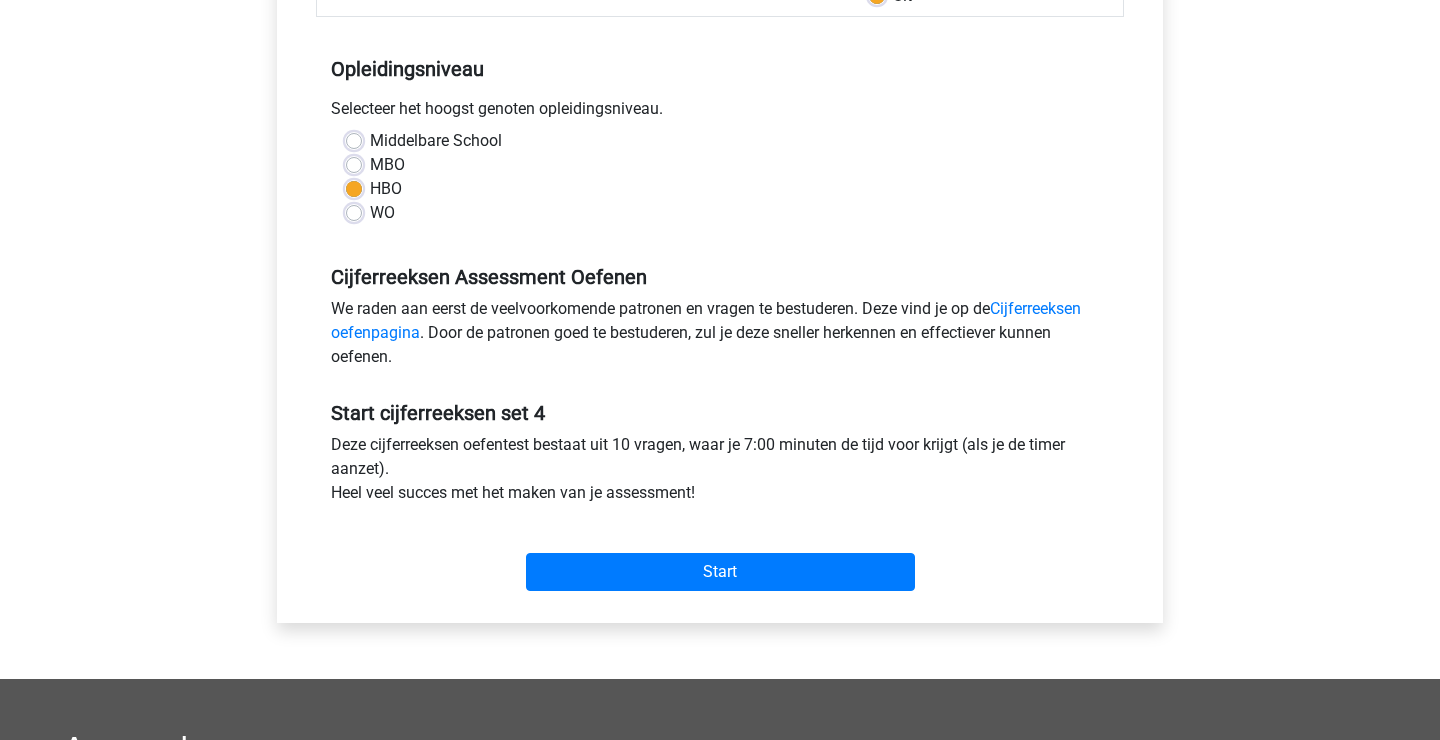 scroll, scrollTop: 376, scrollLeft: 0, axis: vertical 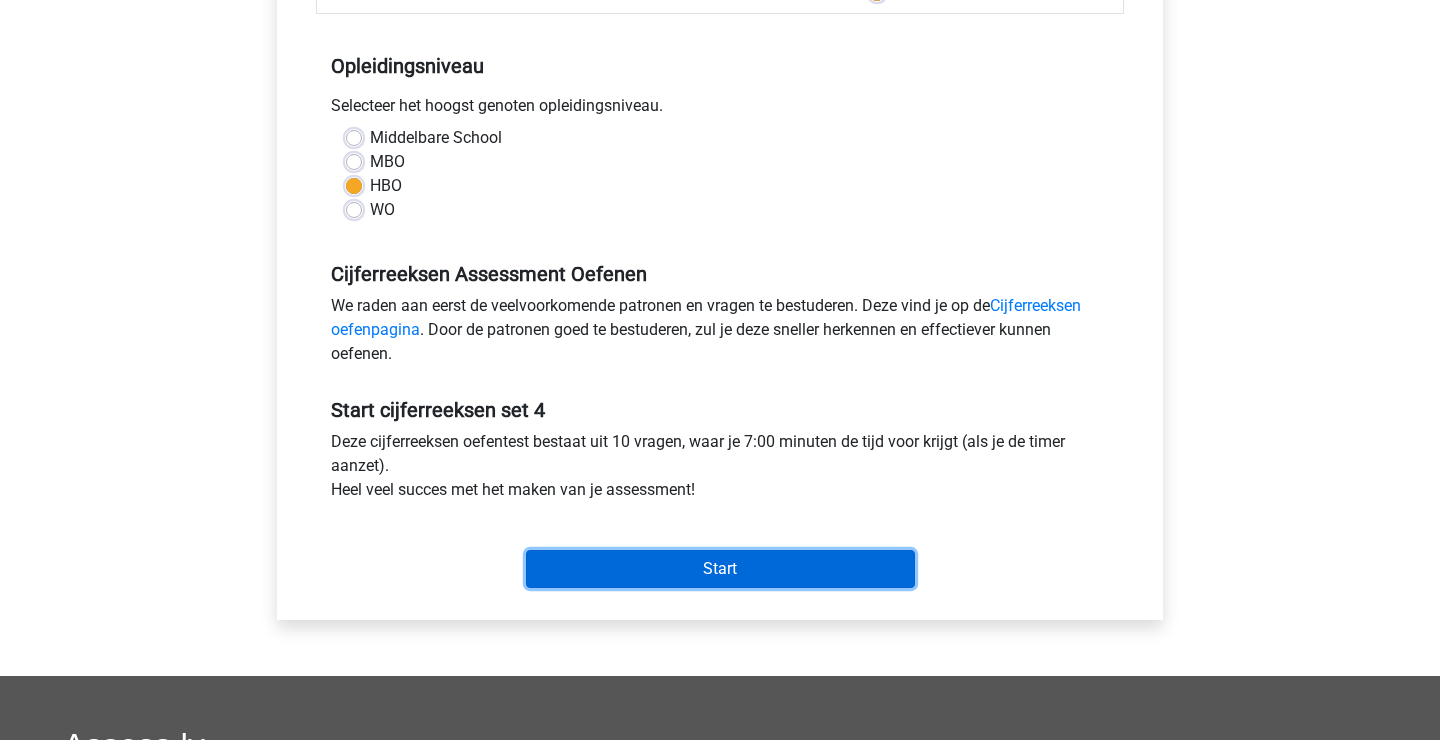 click on "Start" at bounding box center [720, 569] 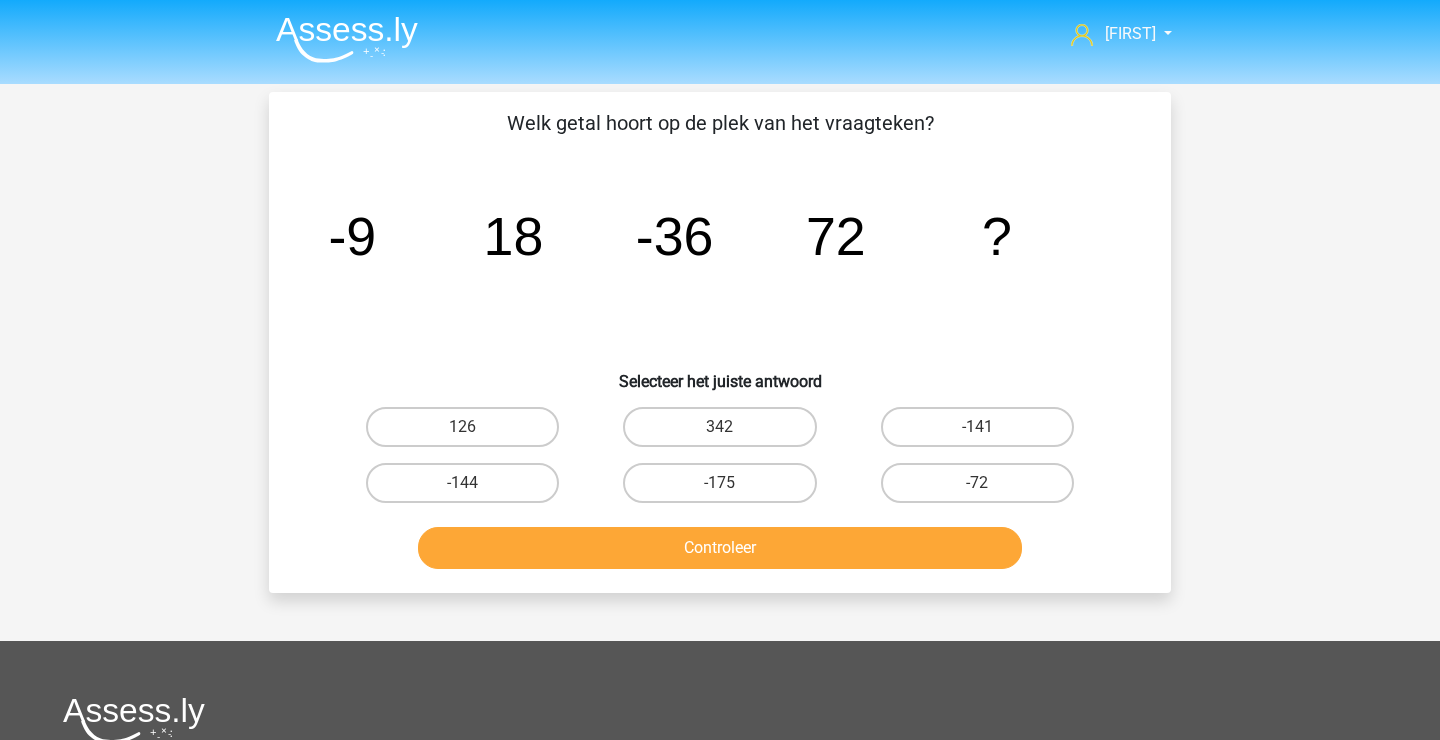 scroll, scrollTop: 0, scrollLeft: 0, axis: both 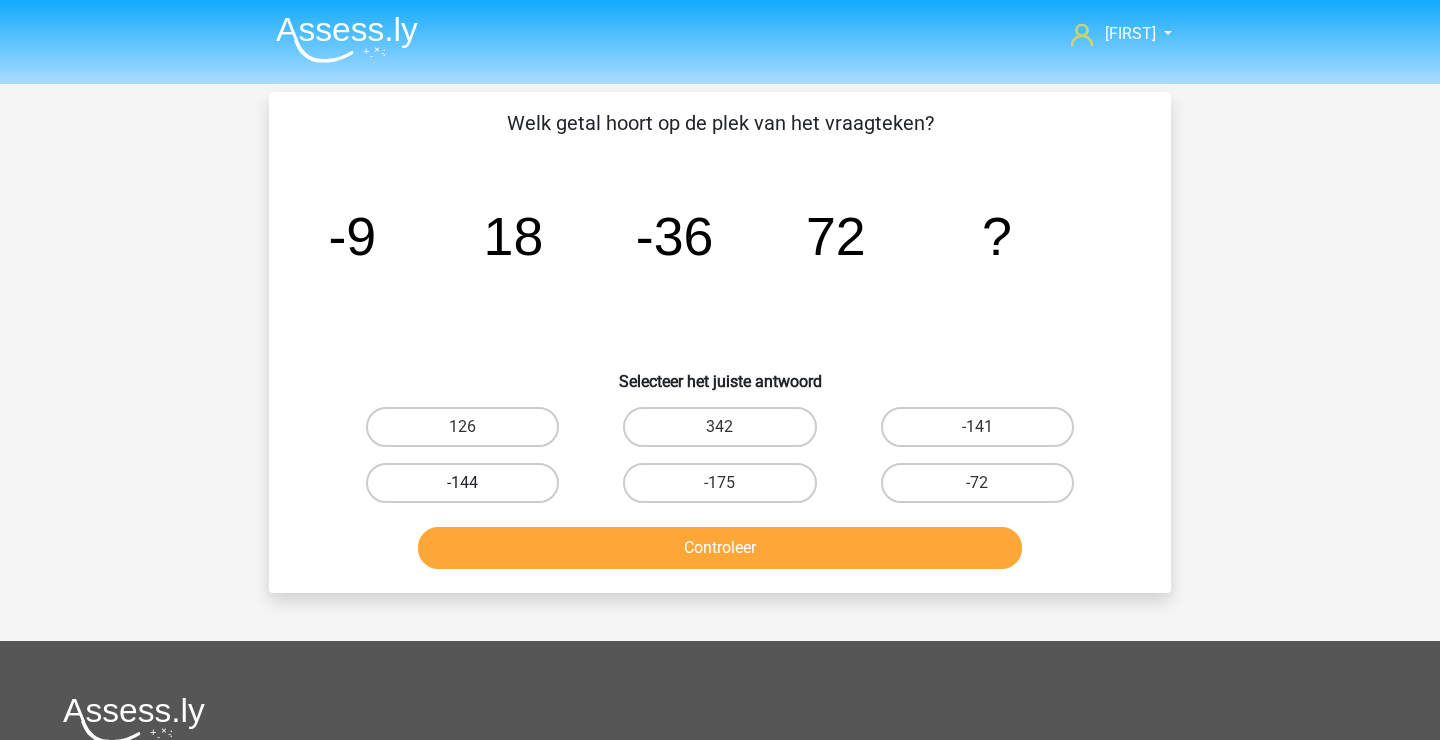 click on "-144" at bounding box center (462, 483) 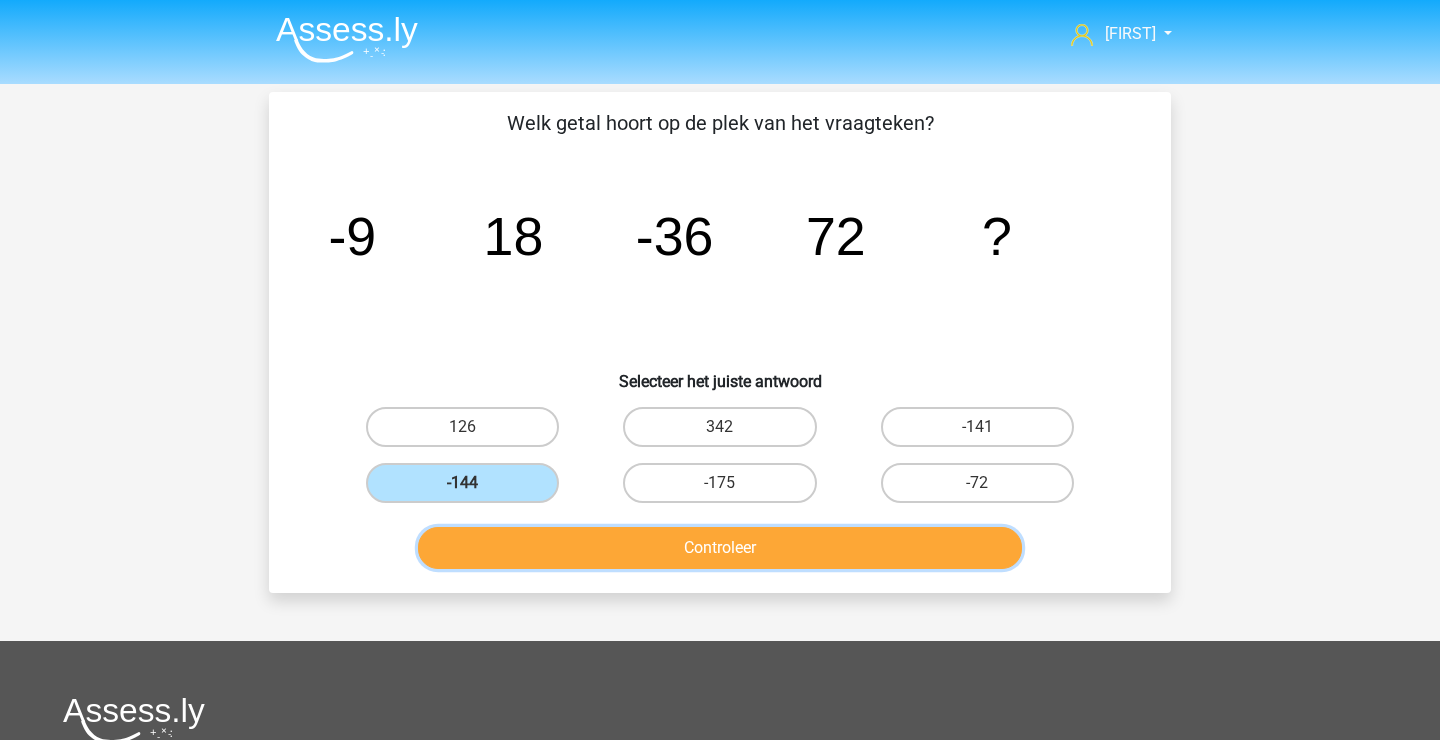 click on "Controleer" at bounding box center (720, 548) 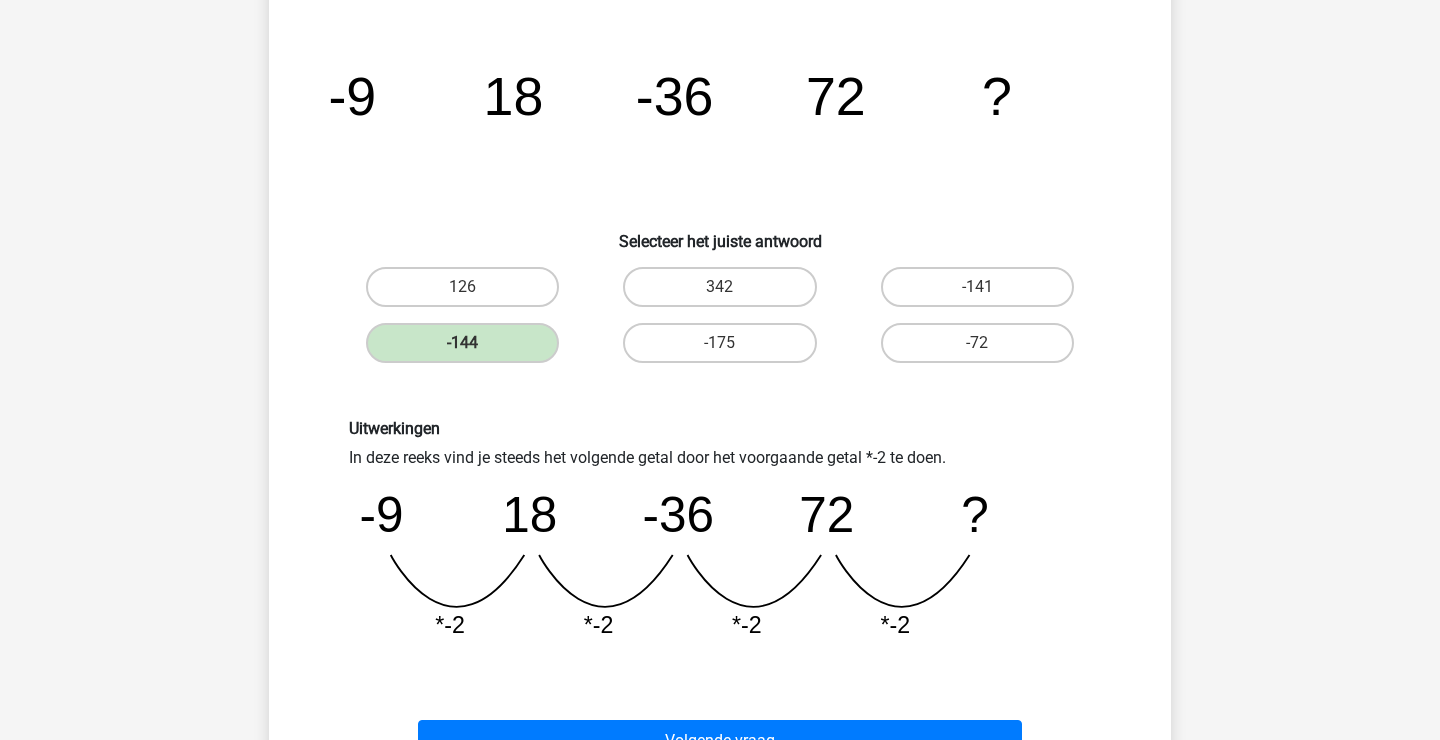 scroll, scrollTop: 307, scrollLeft: 0, axis: vertical 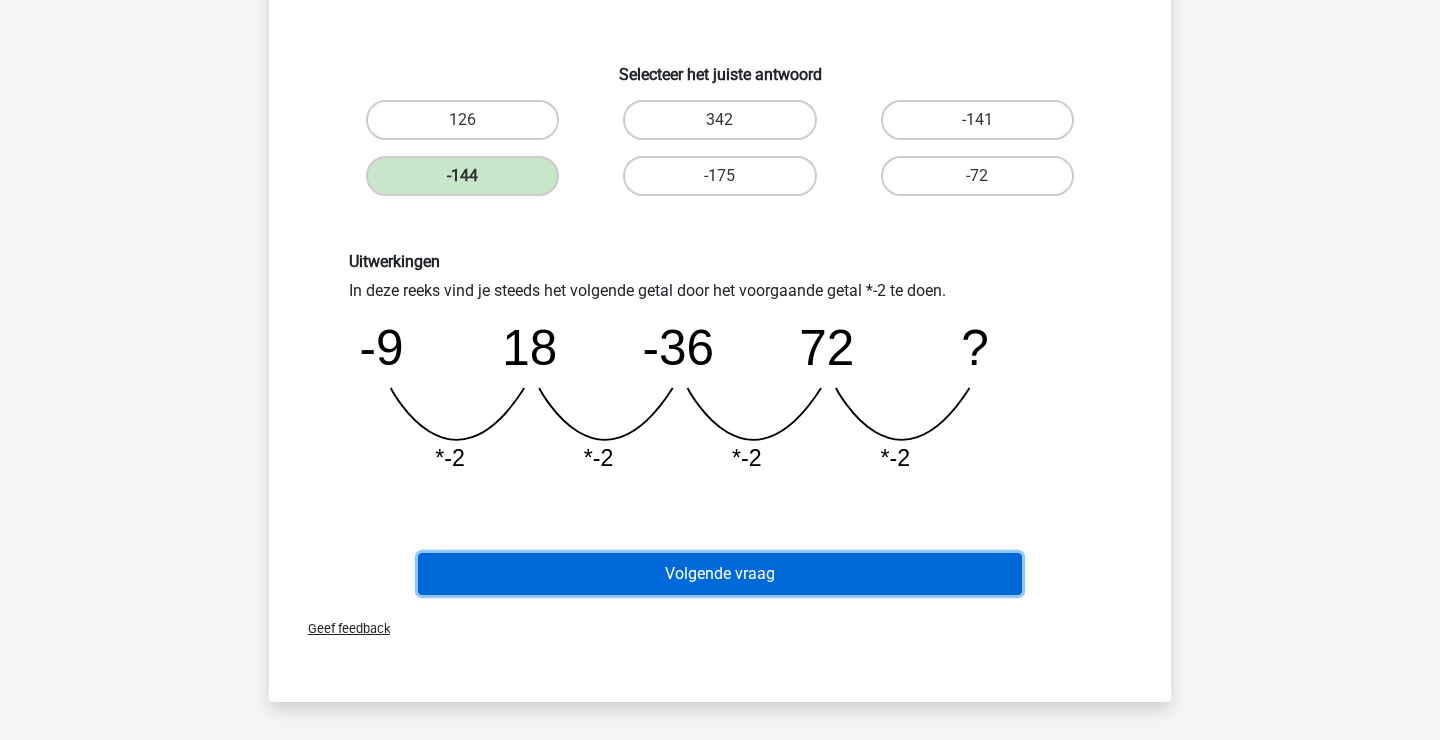 click on "Volgende vraag" at bounding box center (720, 574) 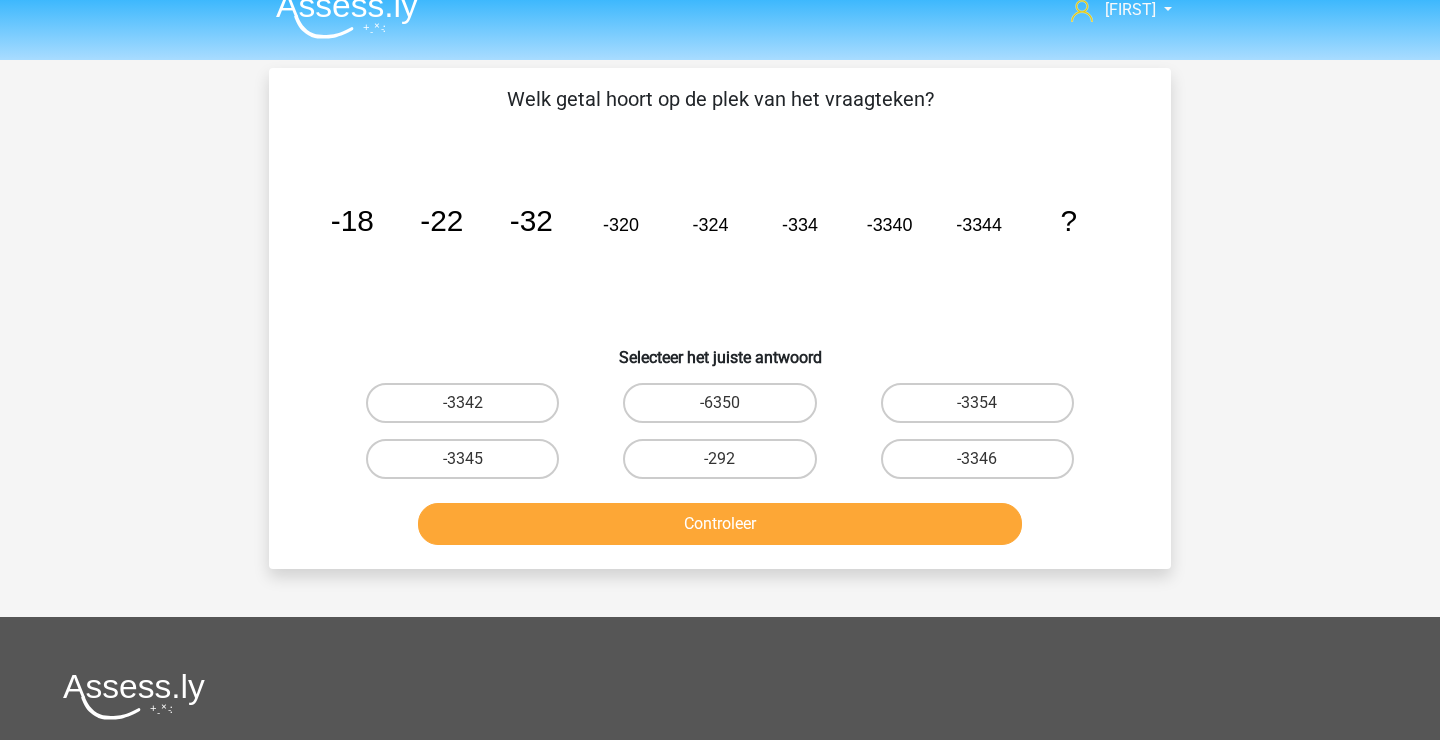 scroll, scrollTop: 23, scrollLeft: 0, axis: vertical 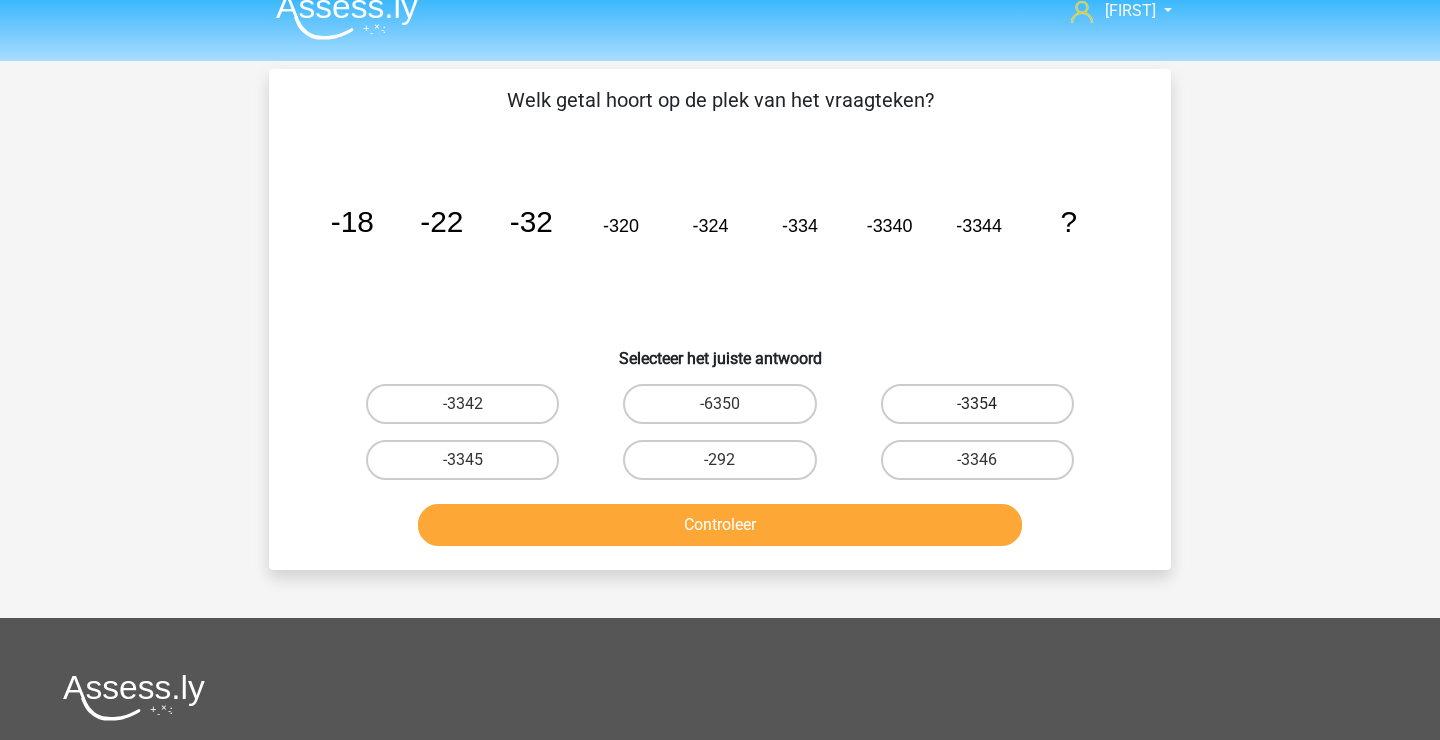 click on "-3354" at bounding box center [977, 404] 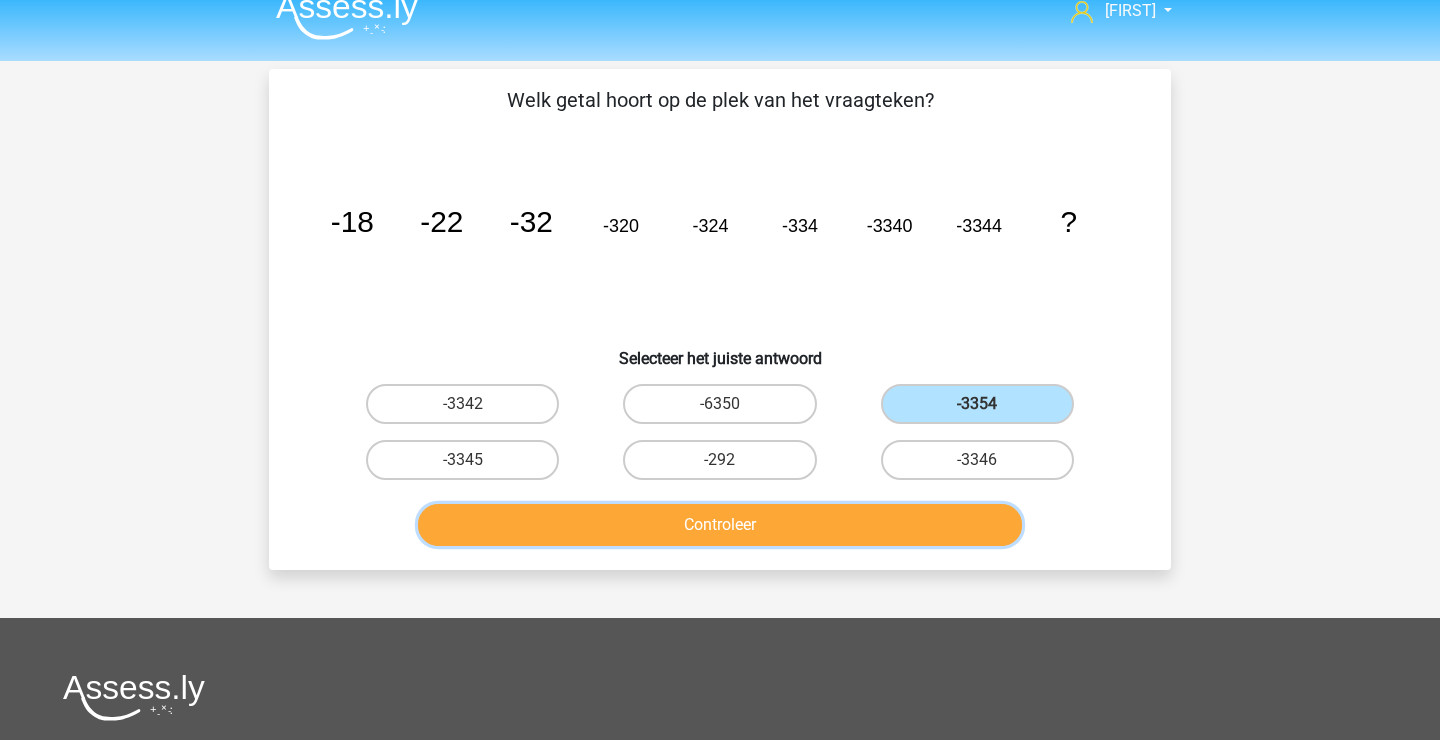click on "Controleer" at bounding box center [720, 525] 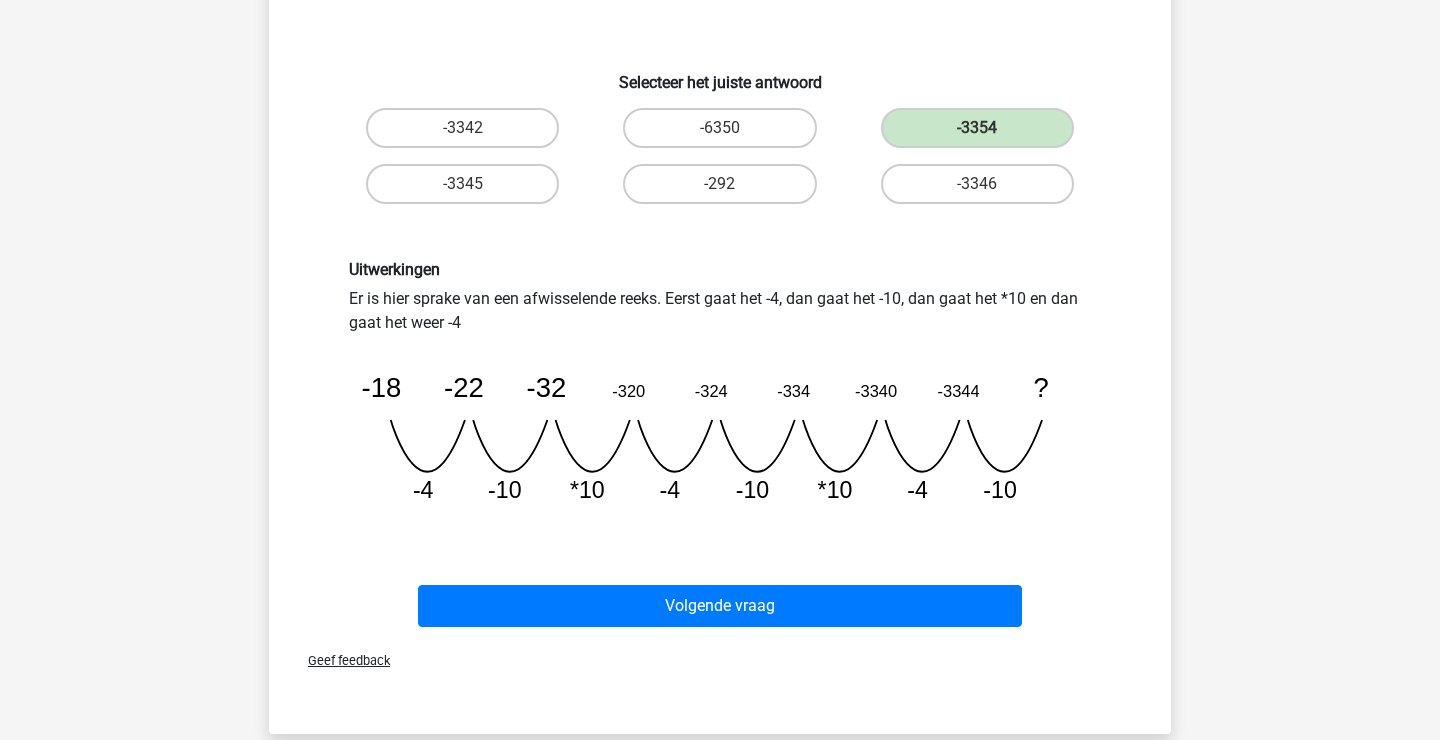 scroll, scrollTop: 309, scrollLeft: 0, axis: vertical 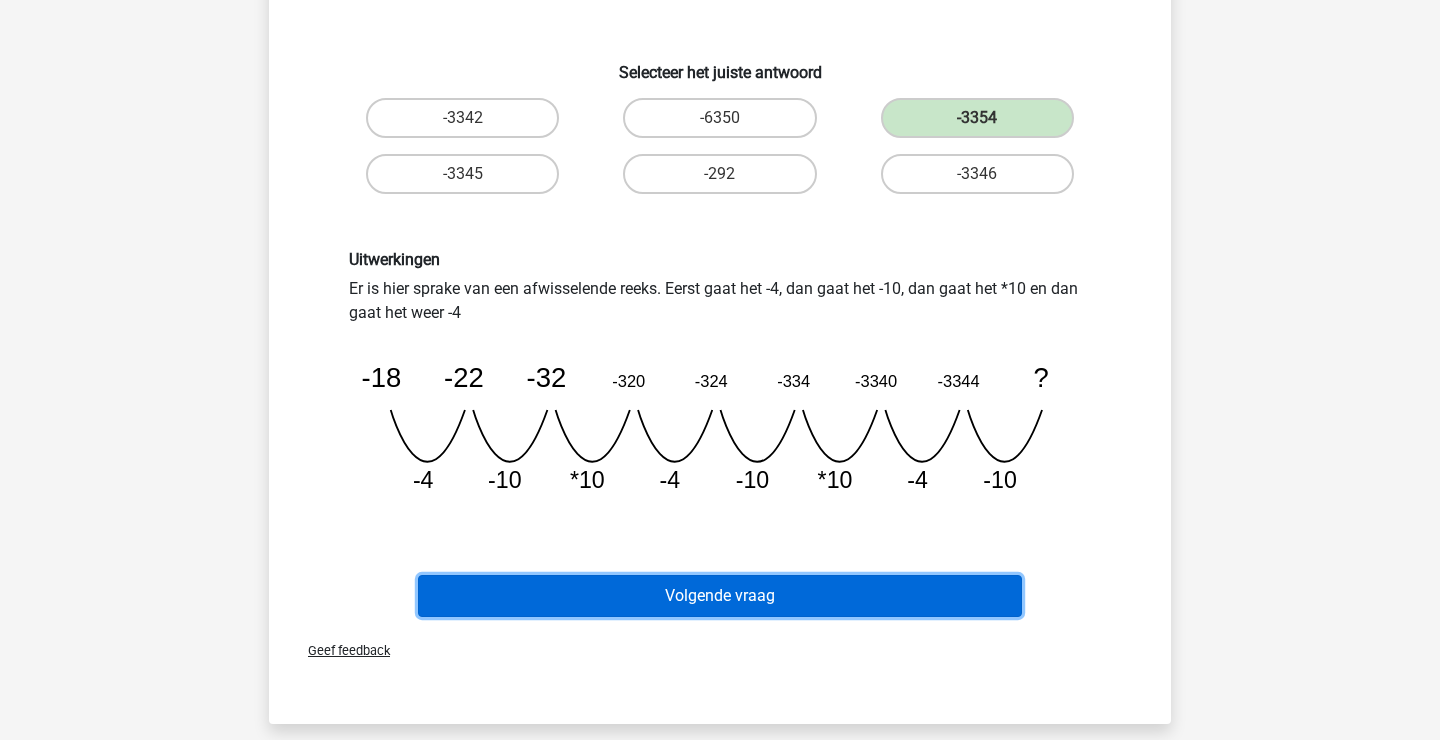 click on "Volgende vraag" at bounding box center [720, 596] 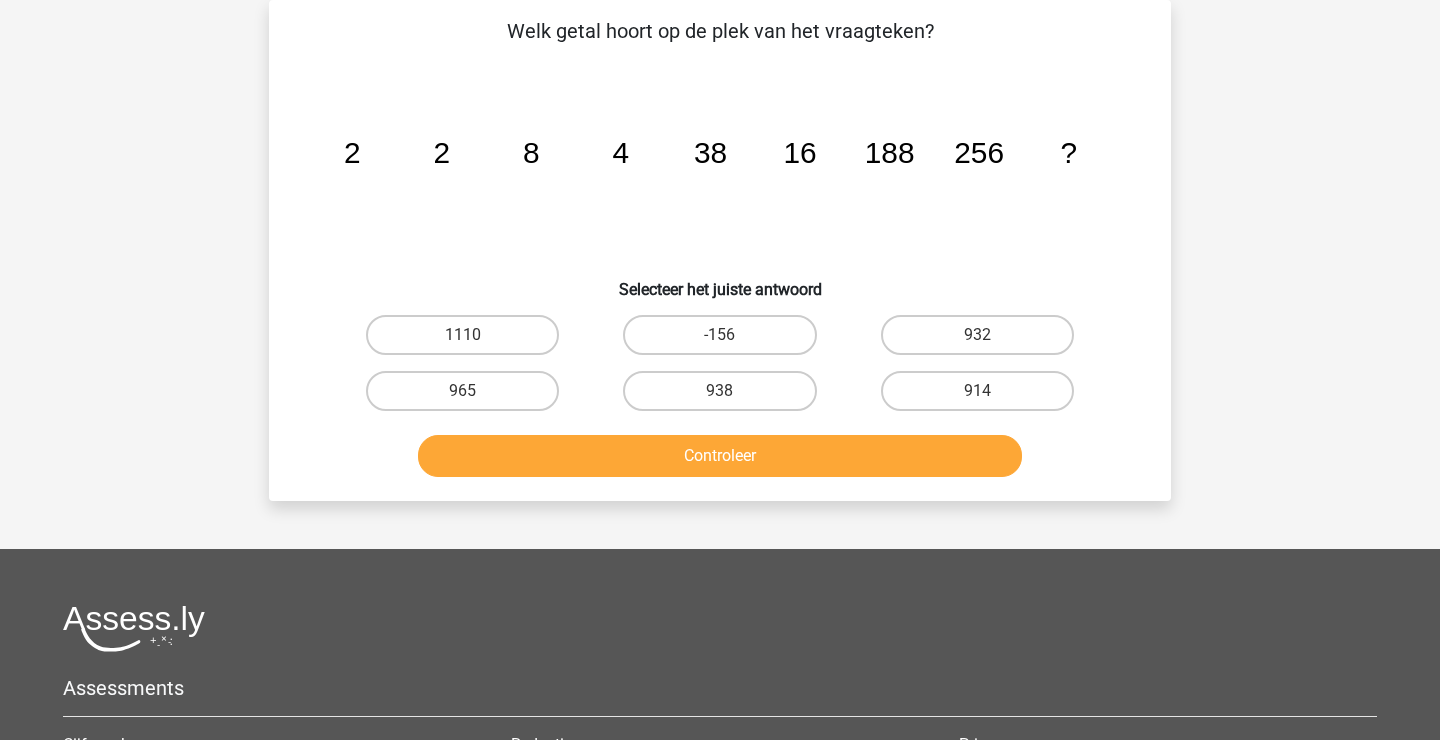 scroll, scrollTop: 92, scrollLeft: 0, axis: vertical 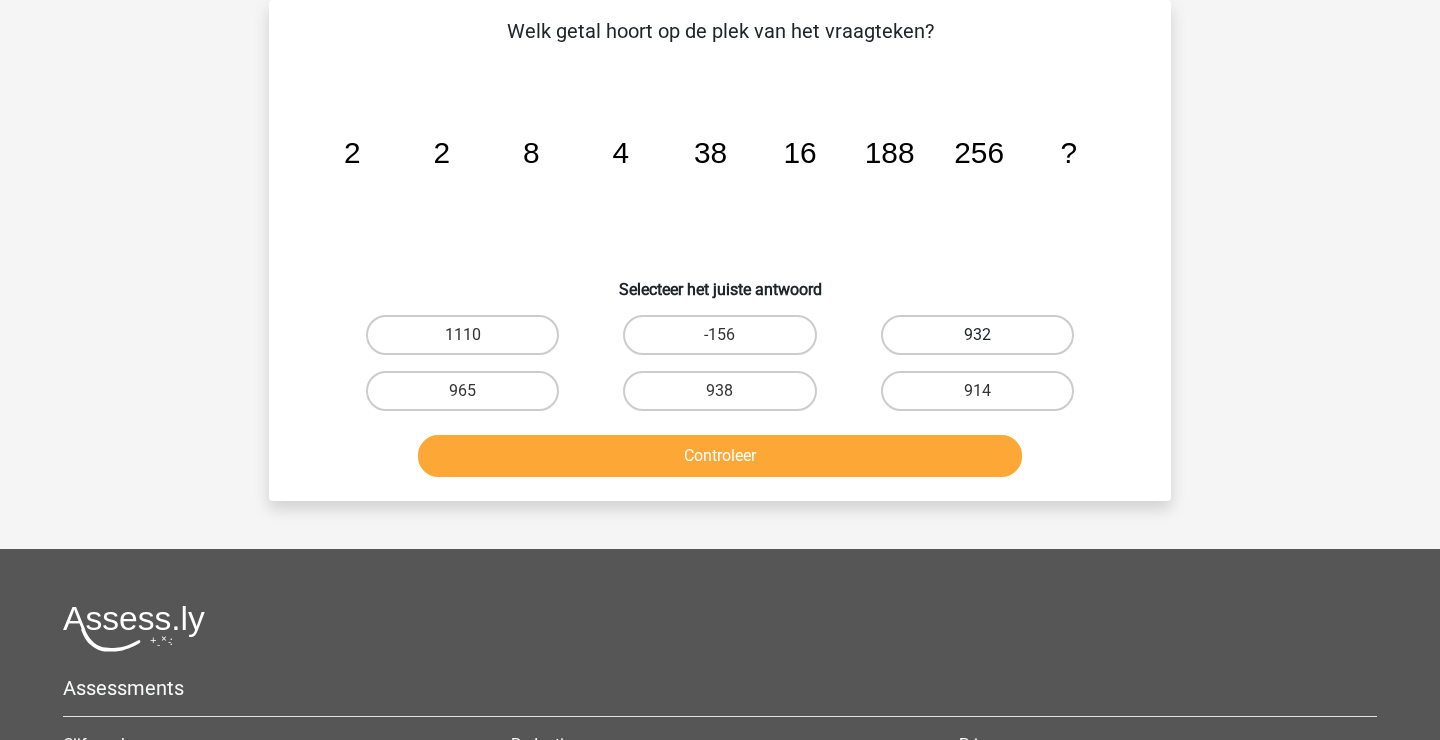 click on "932" at bounding box center [977, 335] 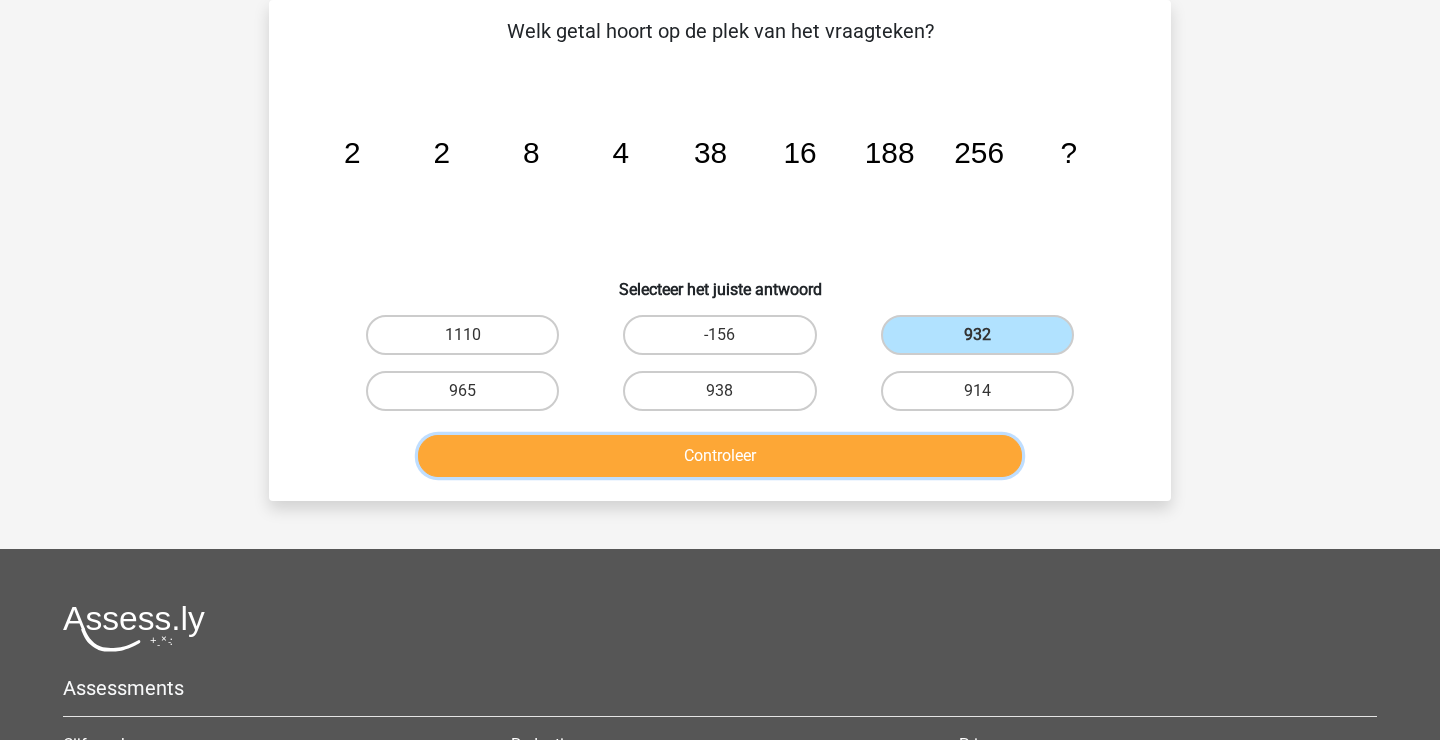 click on "Controleer" at bounding box center (720, 456) 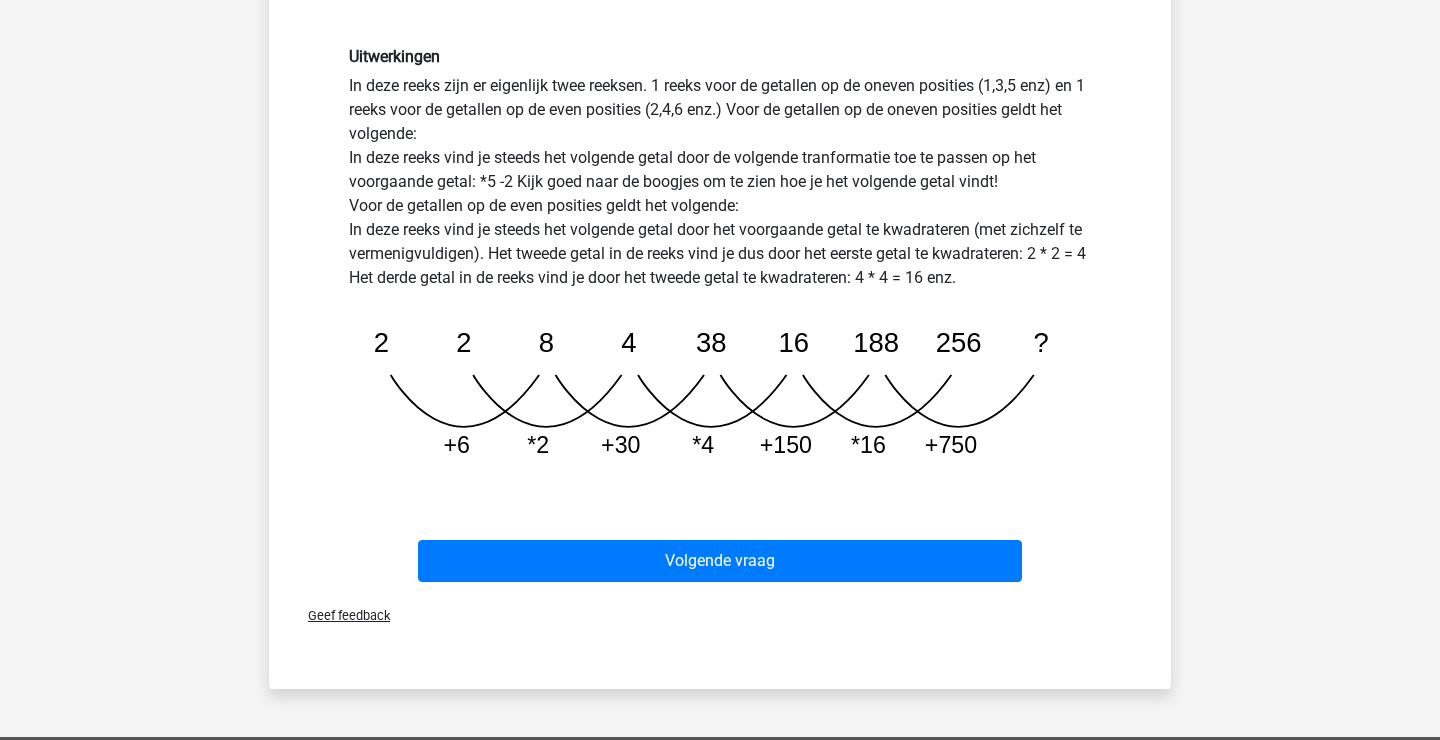 scroll, scrollTop: 532, scrollLeft: 0, axis: vertical 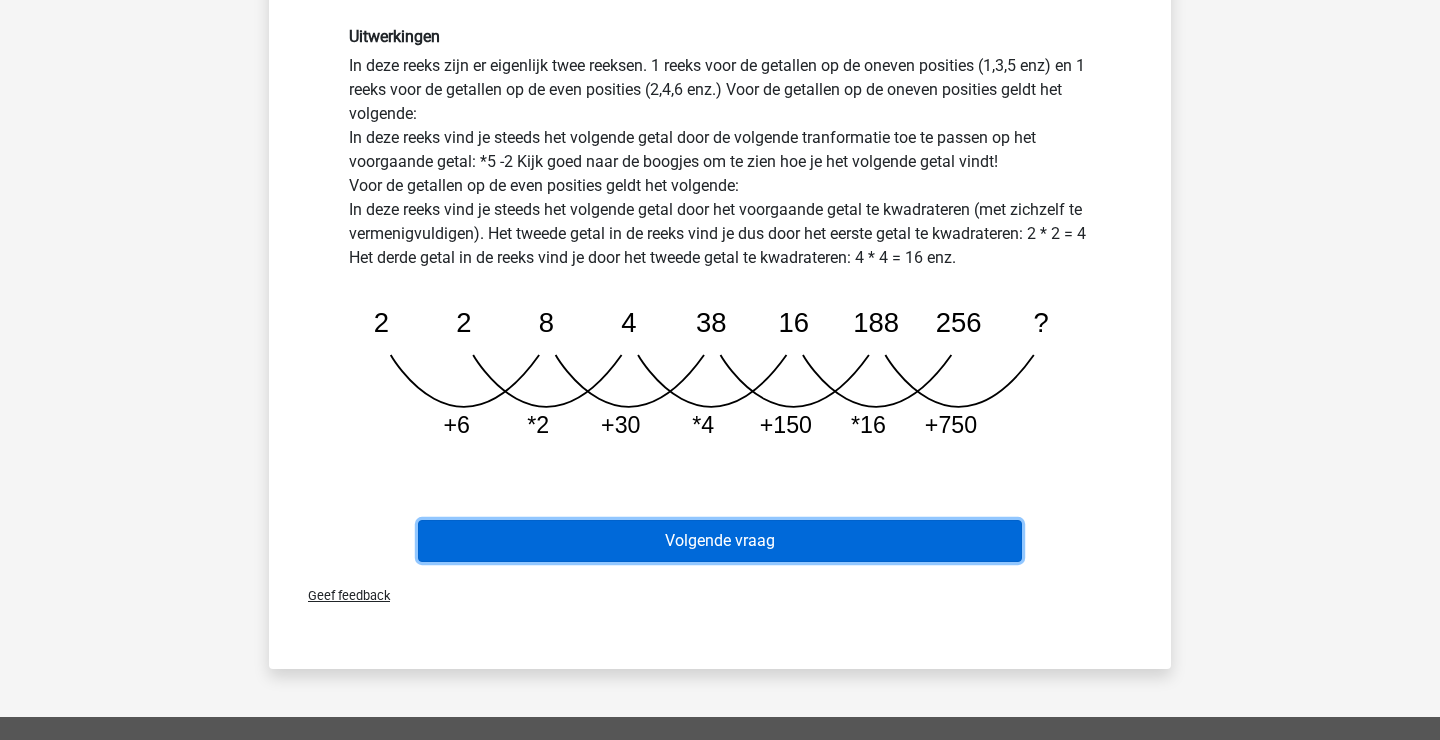 click on "Volgende vraag" at bounding box center [720, 541] 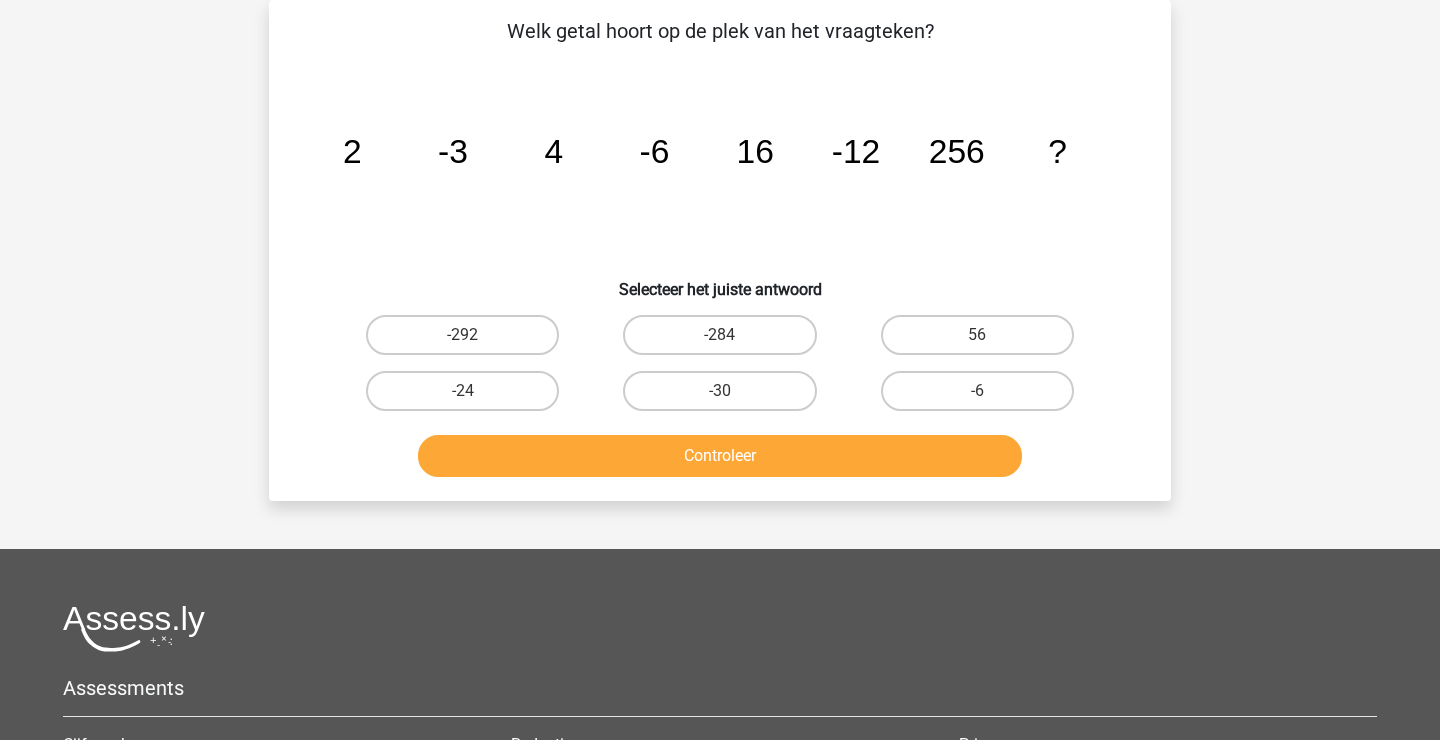 scroll, scrollTop: 92, scrollLeft: 0, axis: vertical 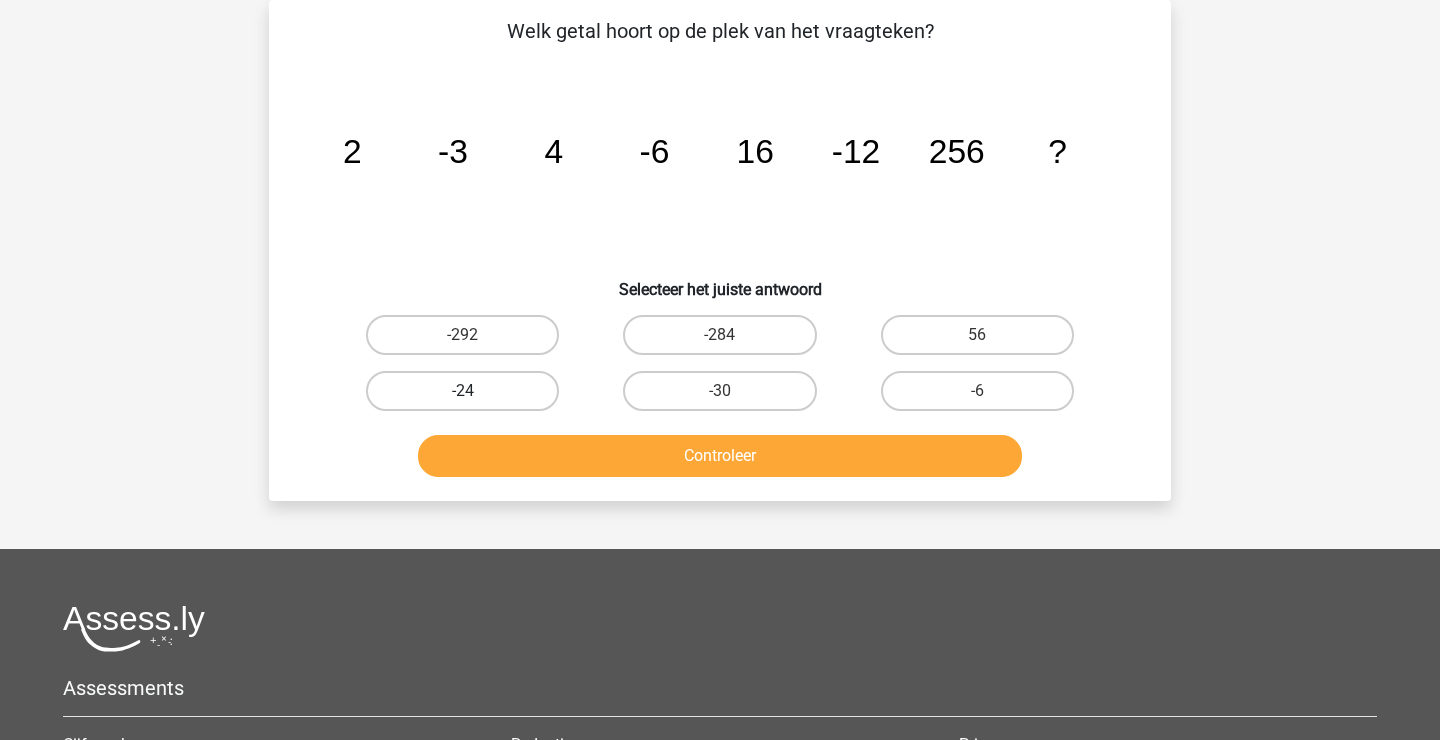 click on "-24" at bounding box center [462, 391] 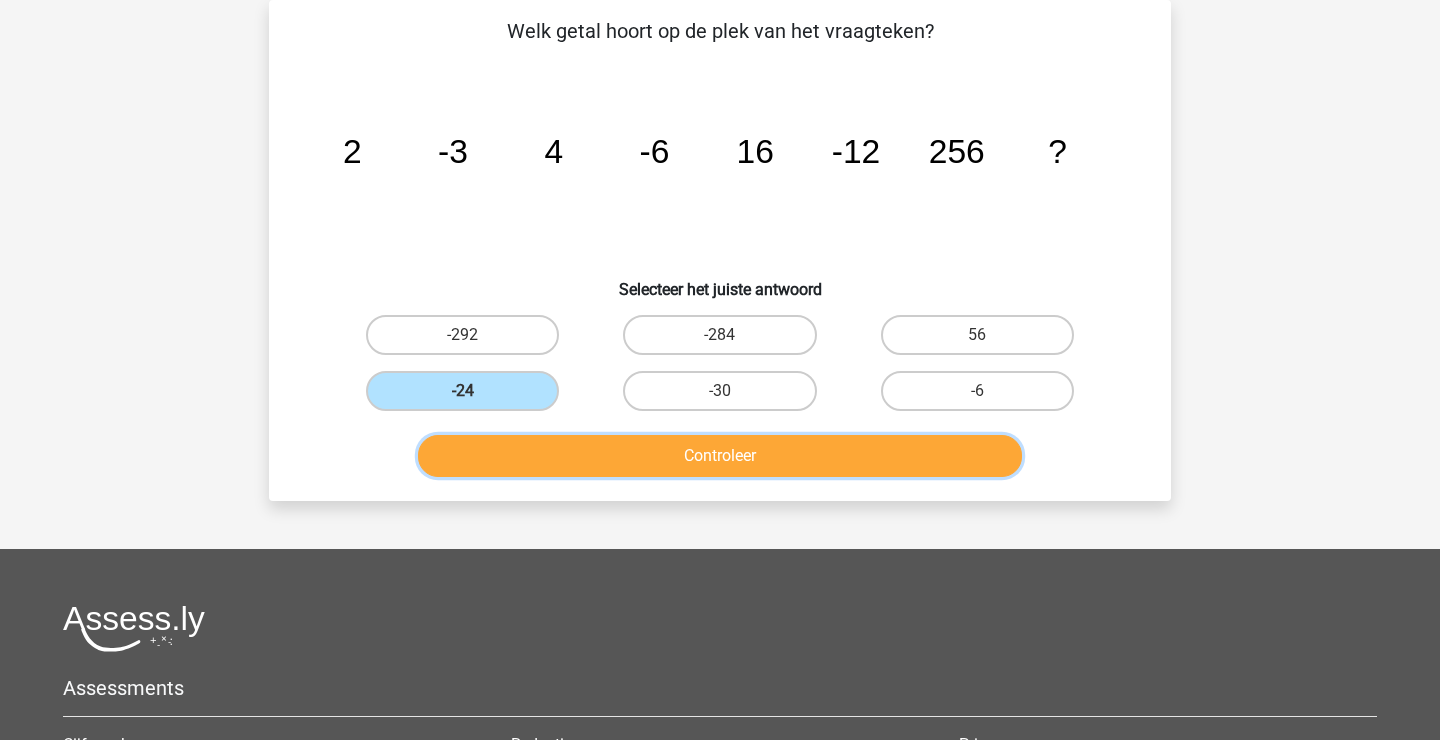 click on "Controleer" at bounding box center (720, 456) 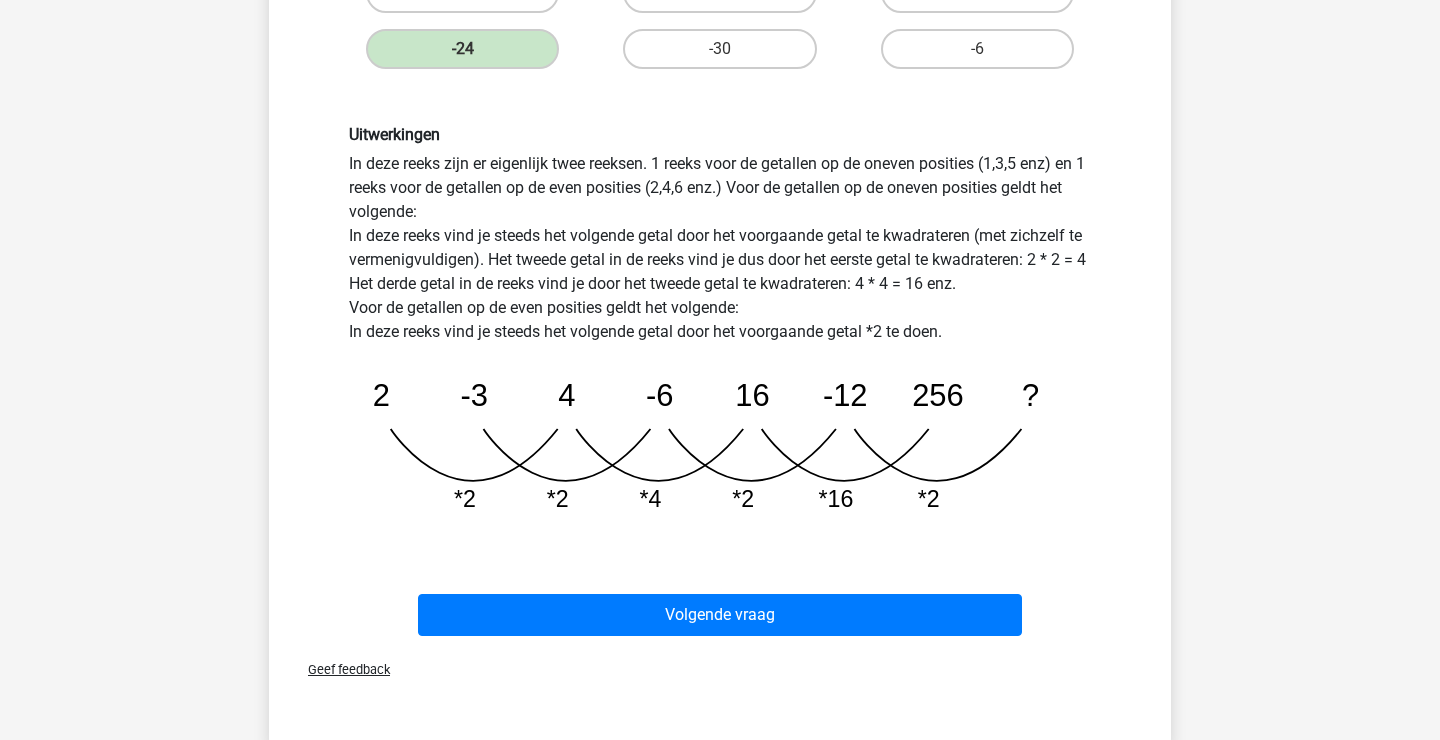scroll, scrollTop: 466, scrollLeft: 0, axis: vertical 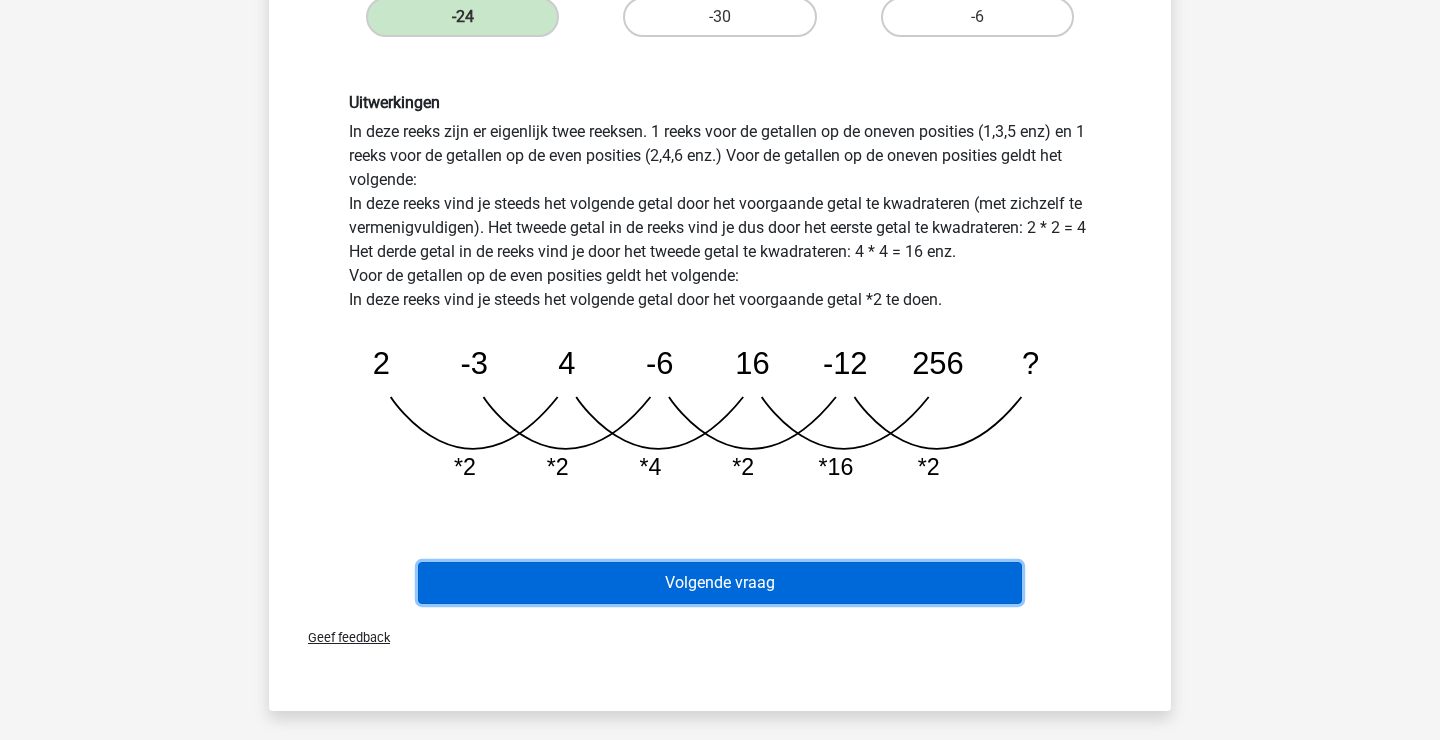 click on "Volgende vraag" at bounding box center [720, 583] 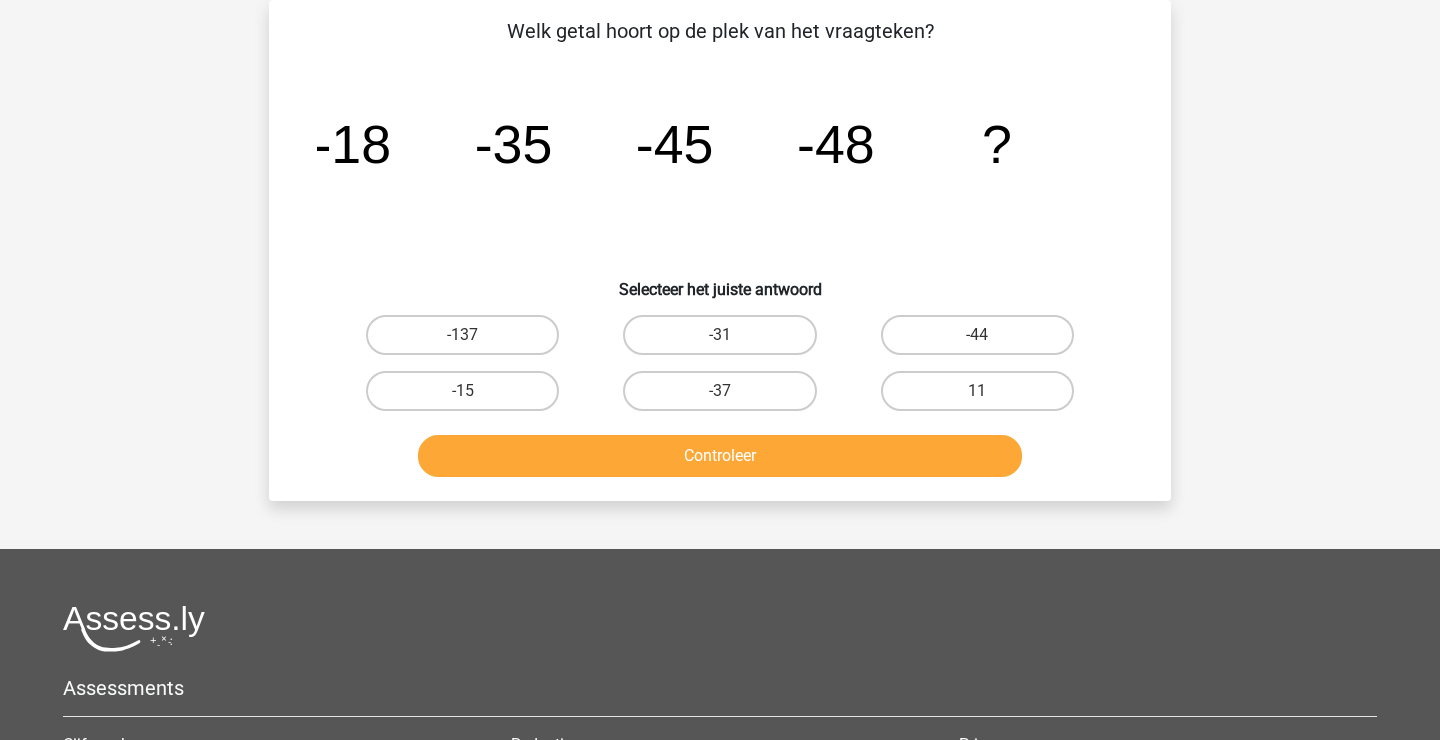 scroll, scrollTop: 92, scrollLeft: 0, axis: vertical 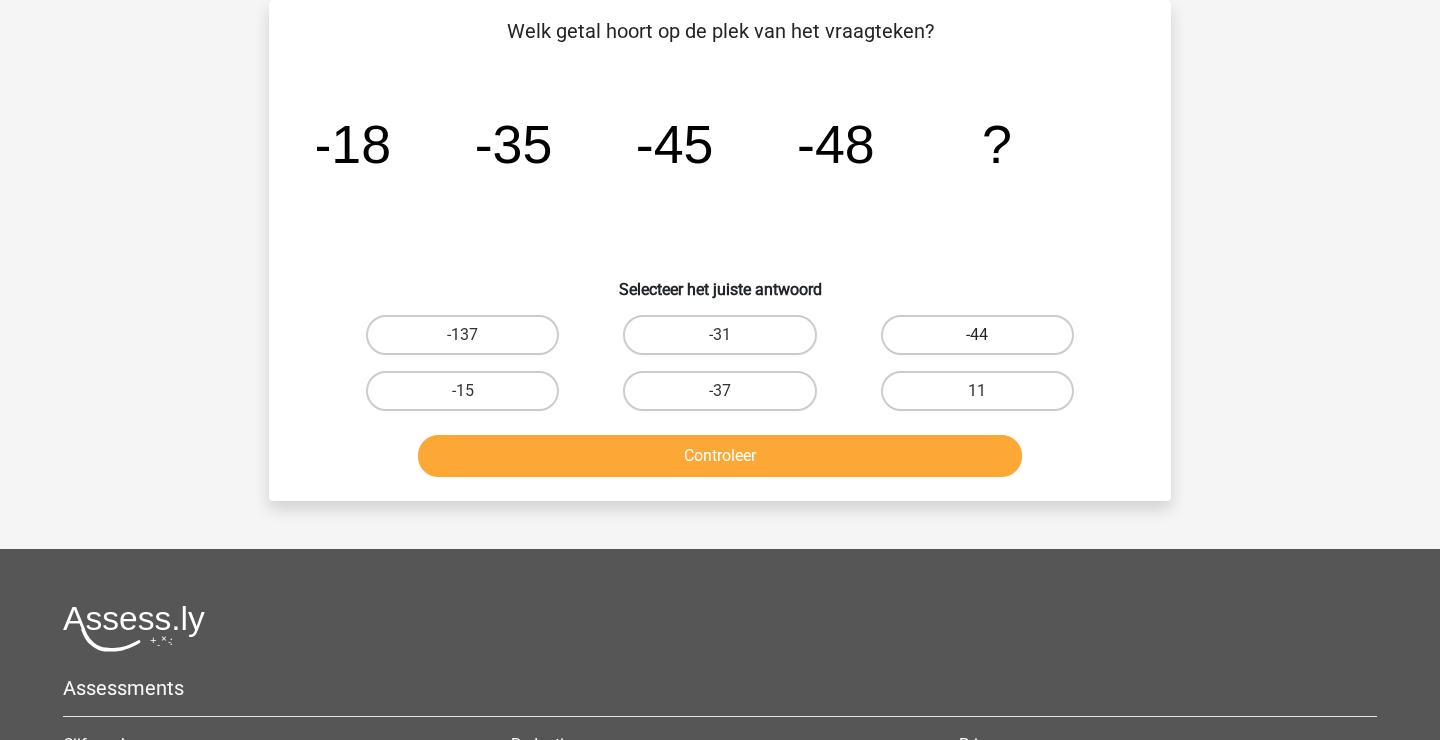 click on "-44" at bounding box center [977, 335] 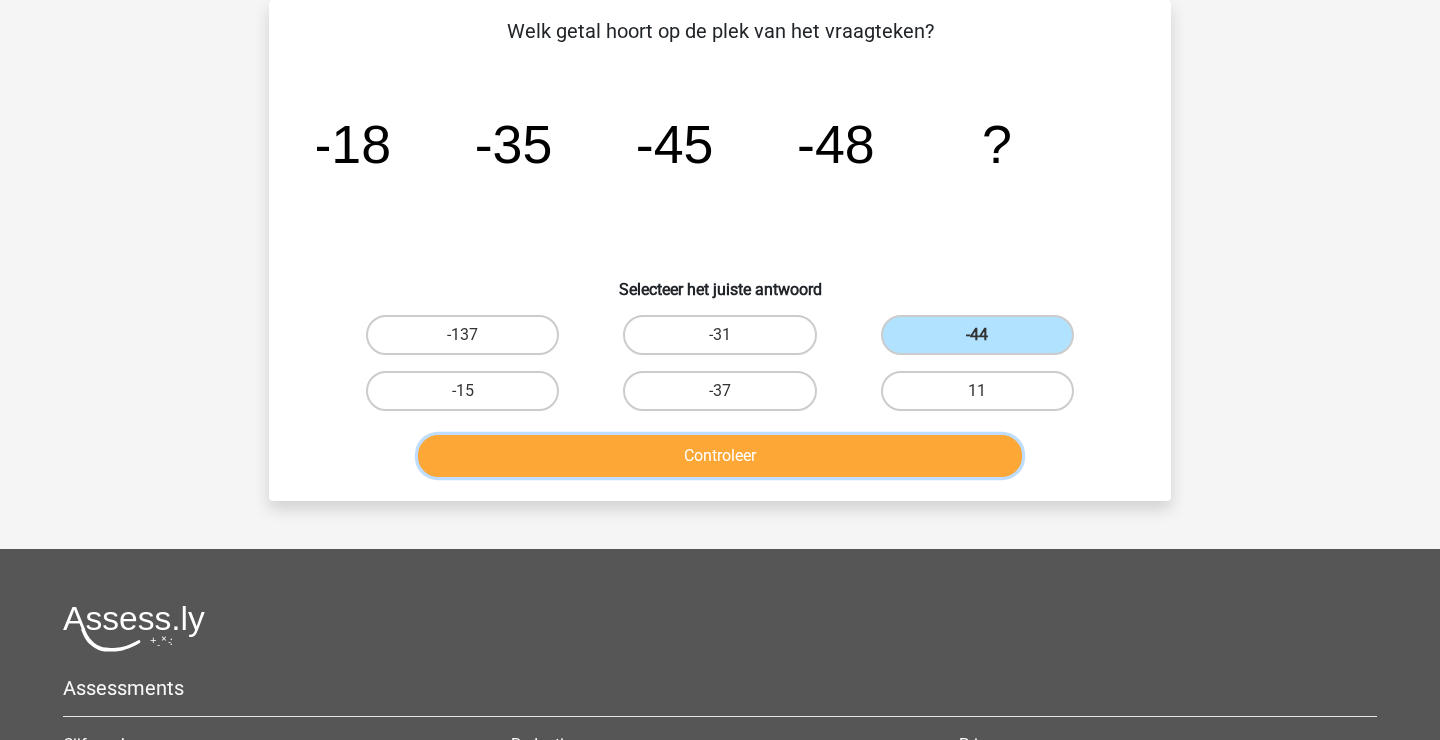 click on "Controleer" at bounding box center (720, 456) 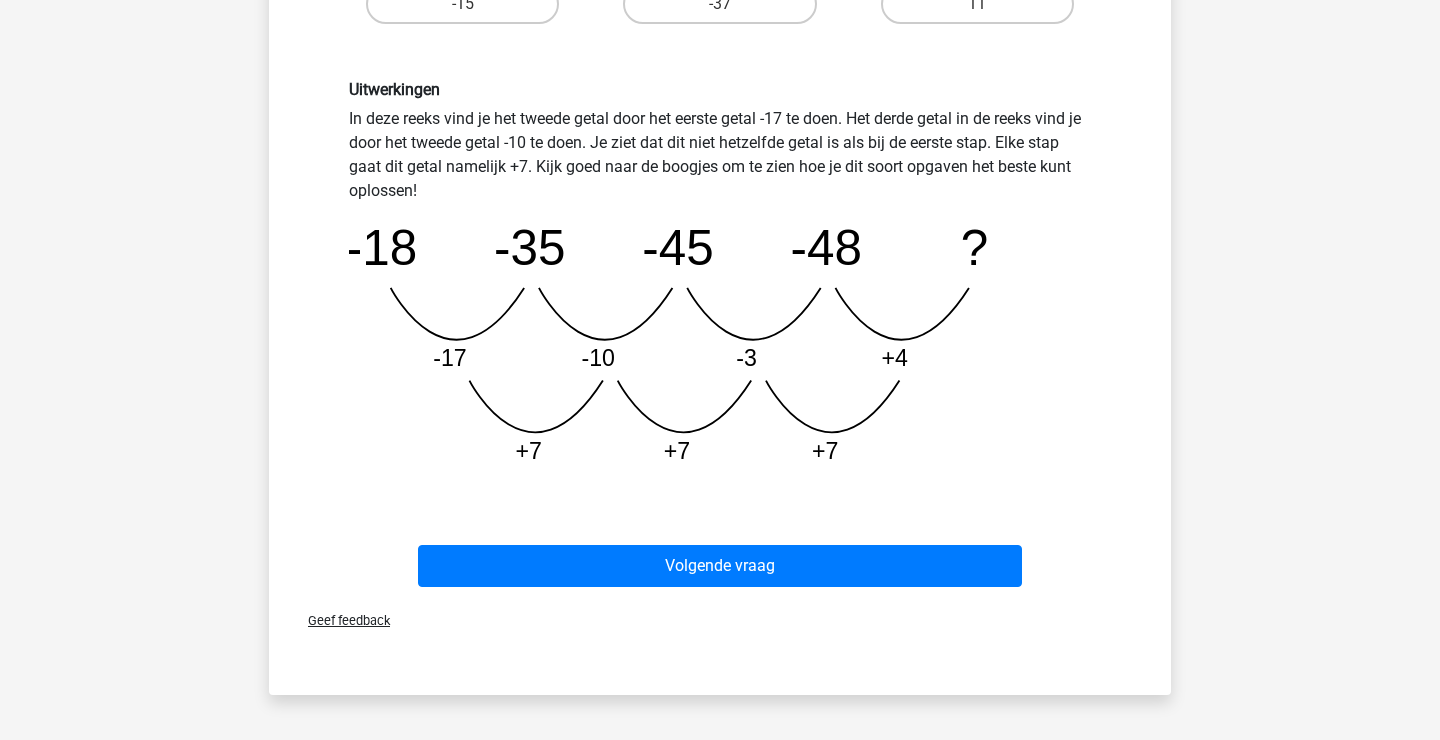 scroll, scrollTop: 483, scrollLeft: 0, axis: vertical 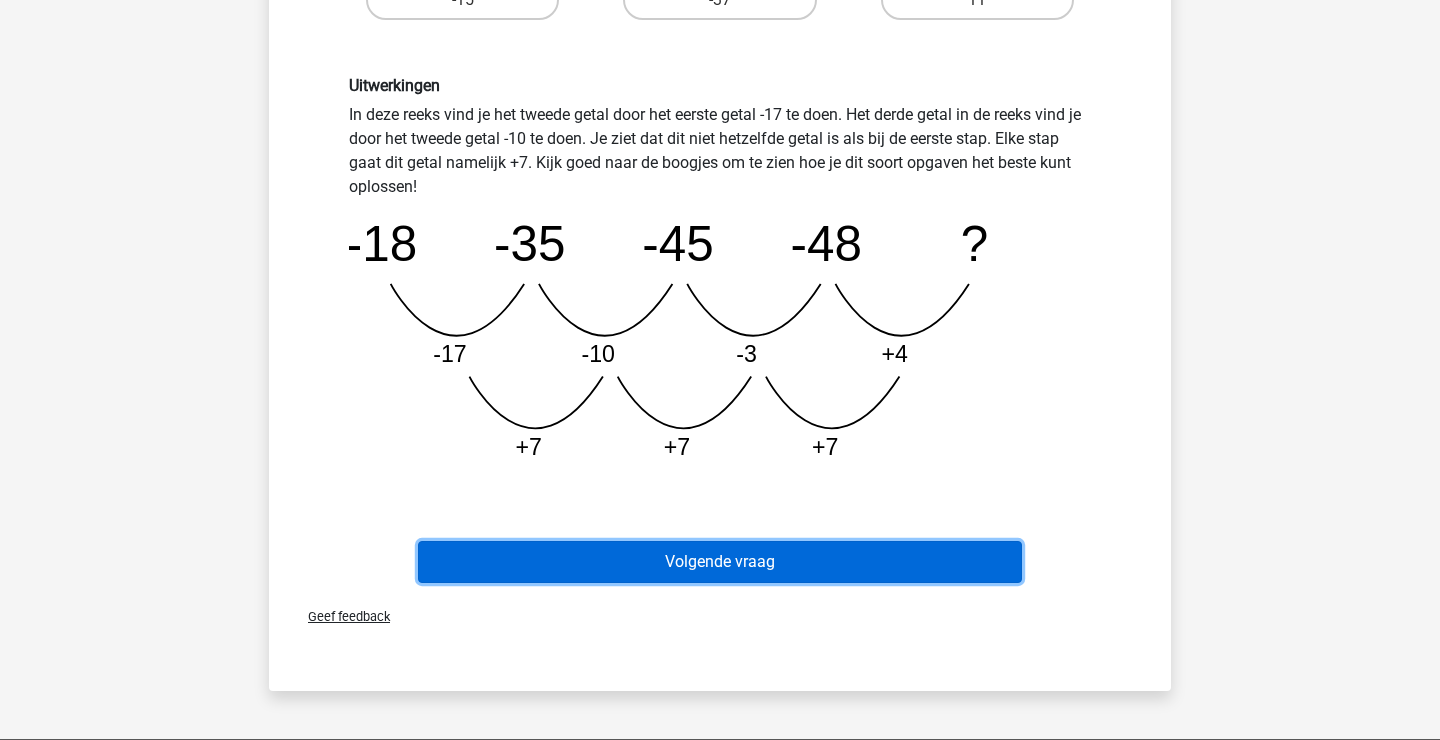 click on "Volgende vraag" at bounding box center (720, 562) 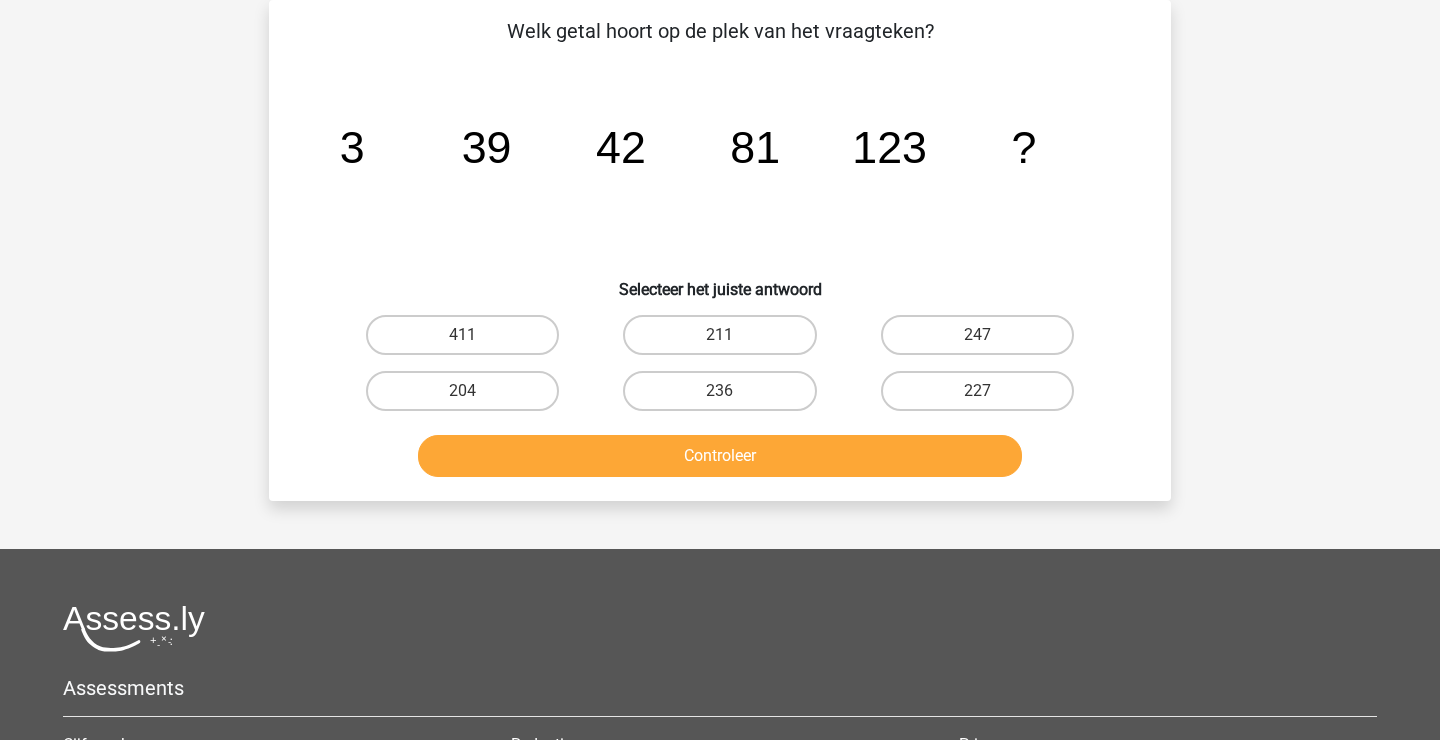 scroll, scrollTop: 92, scrollLeft: 0, axis: vertical 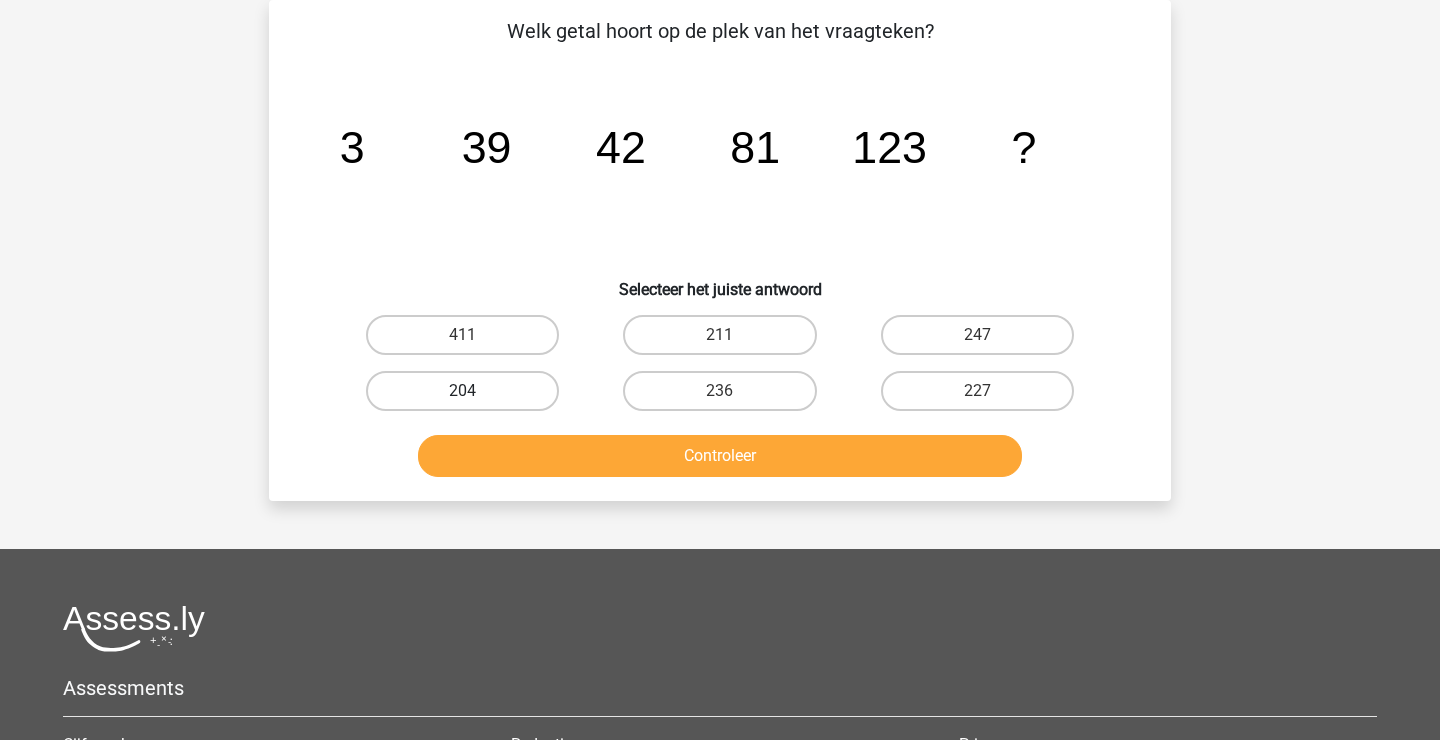 click on "204" at bounding box center [462, 391] 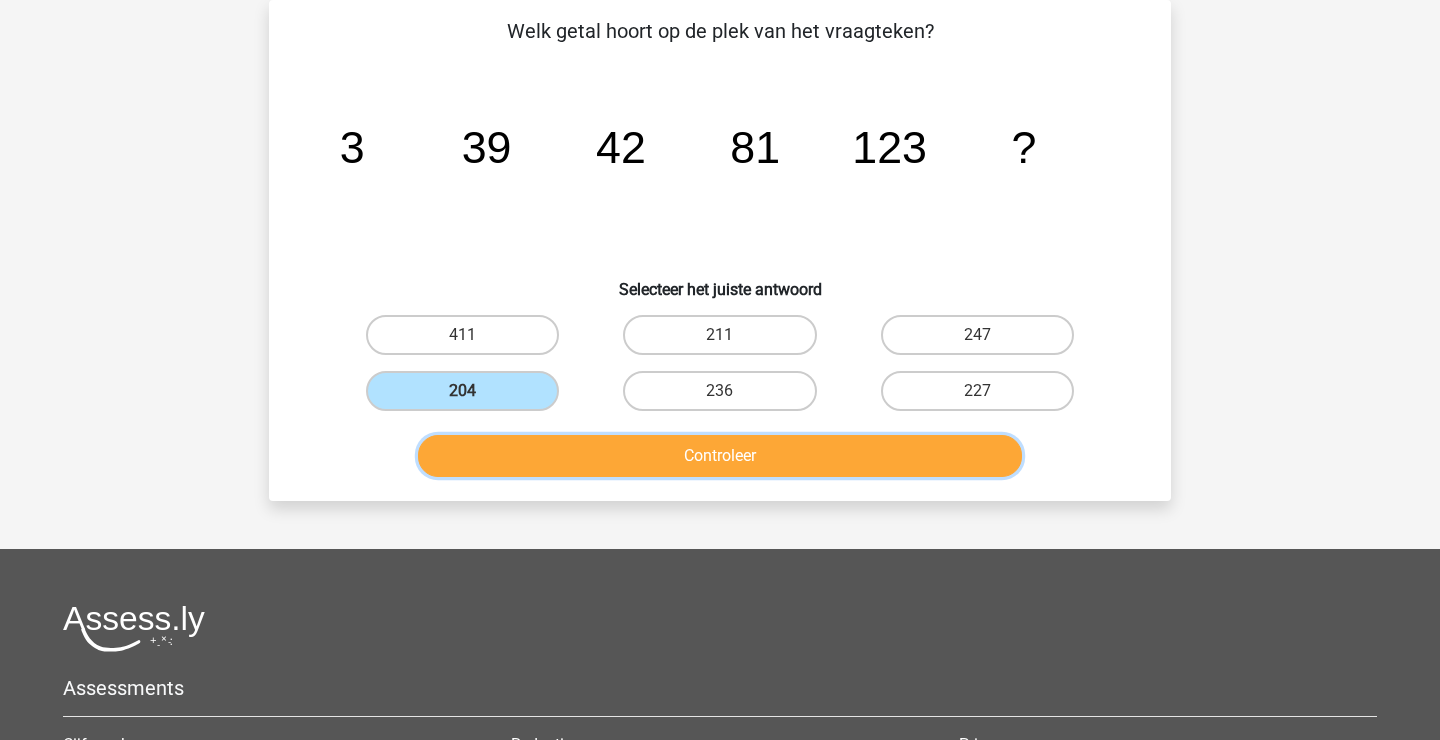 click on "Controleer" at bounding box center [720, 456] 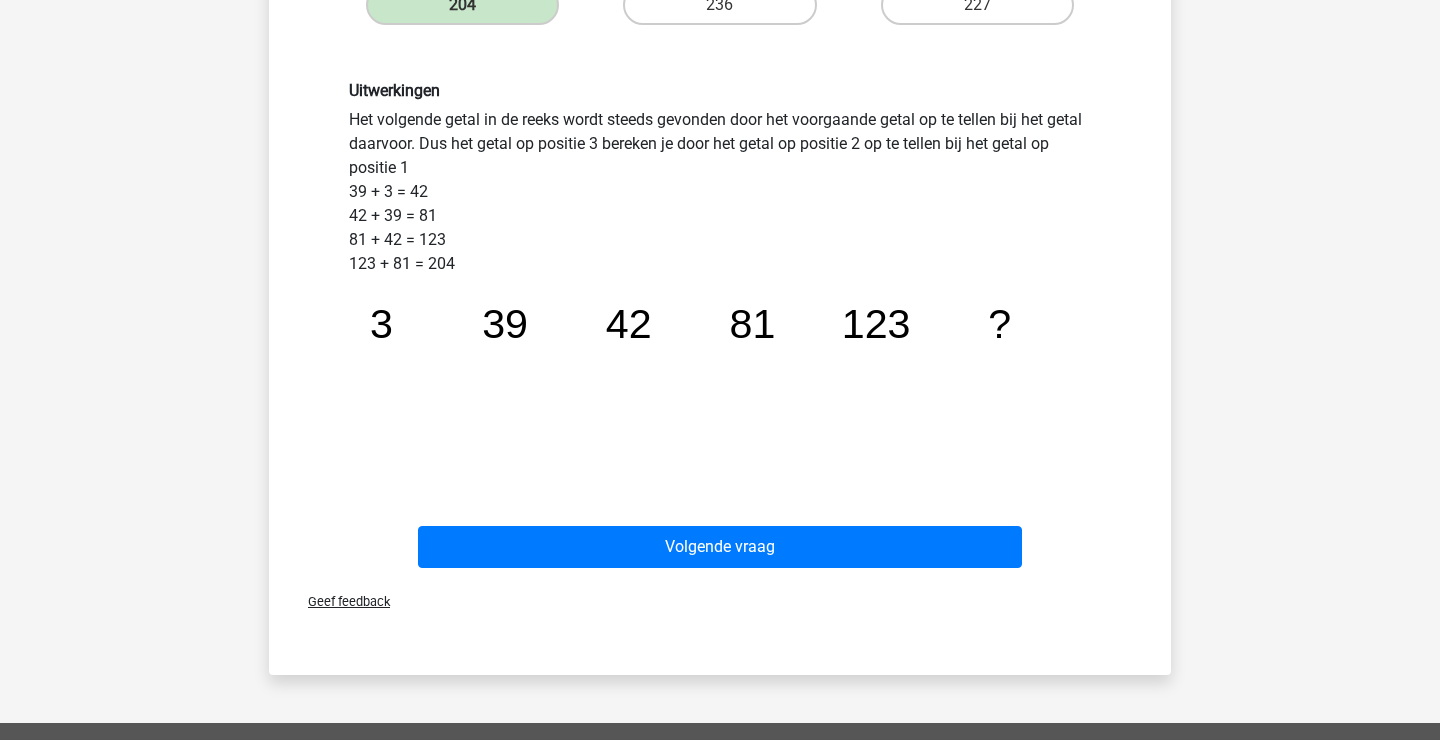 scroll, scrollTop: 496, scrollLeft: 0, axis: vertical 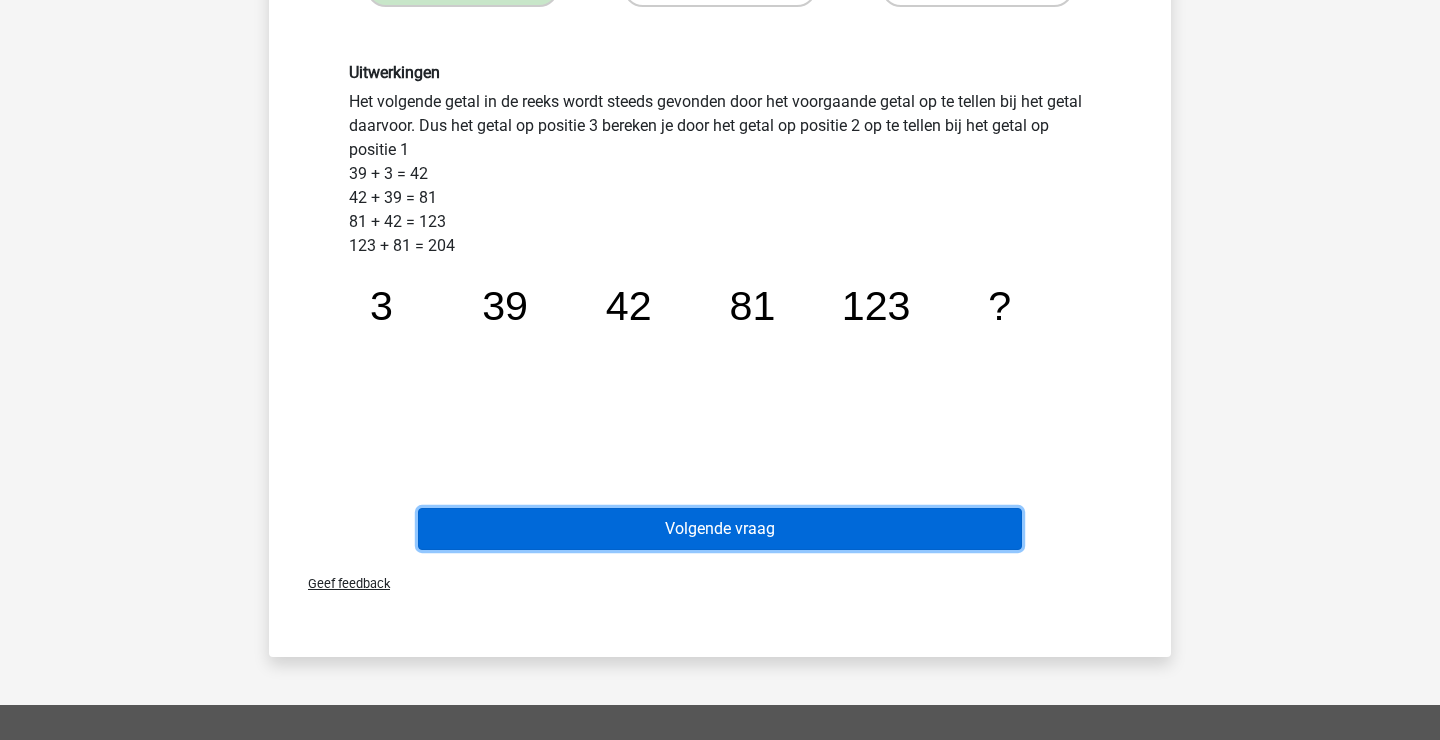 click on "Volgende vraag" at bounding box center (720, 529) 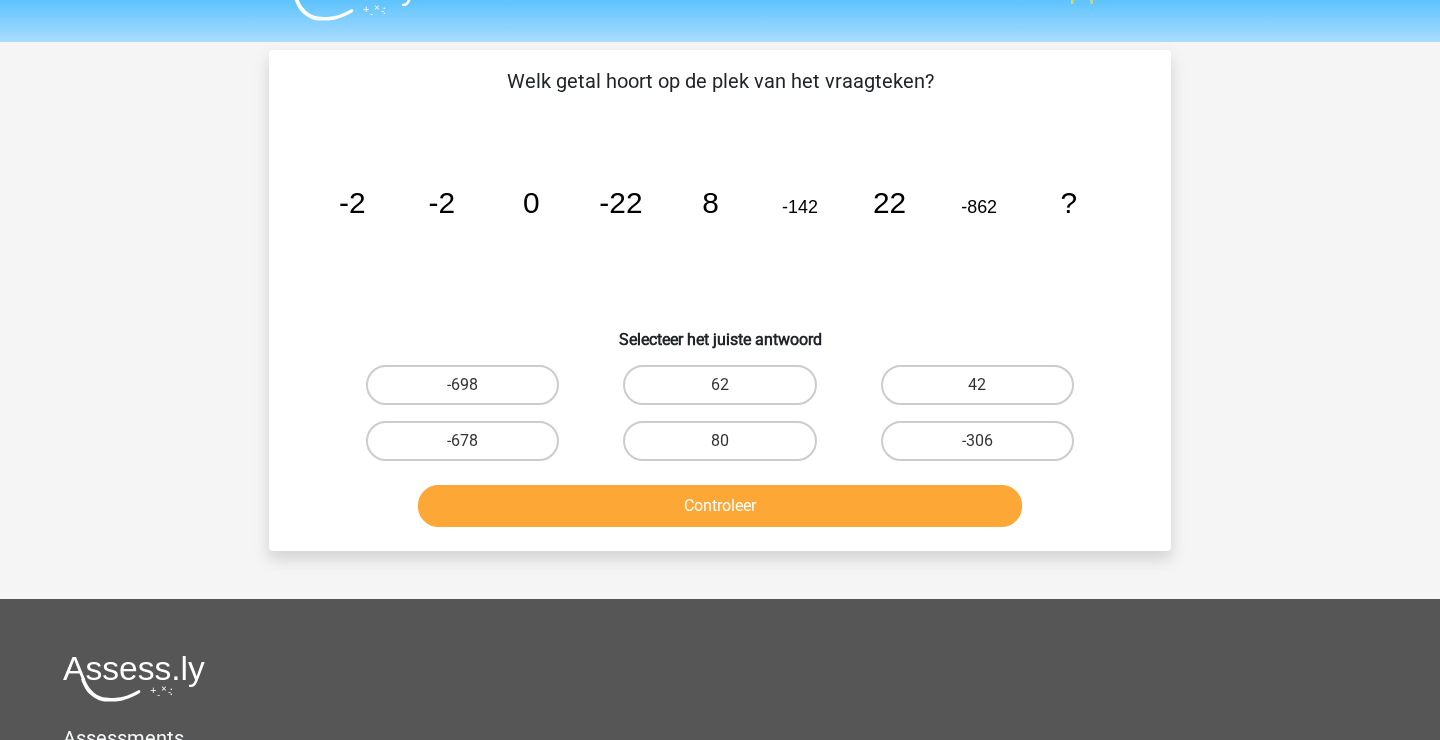 scroll, scrollTop: 28, scrollLeft: 0, axis: vertical 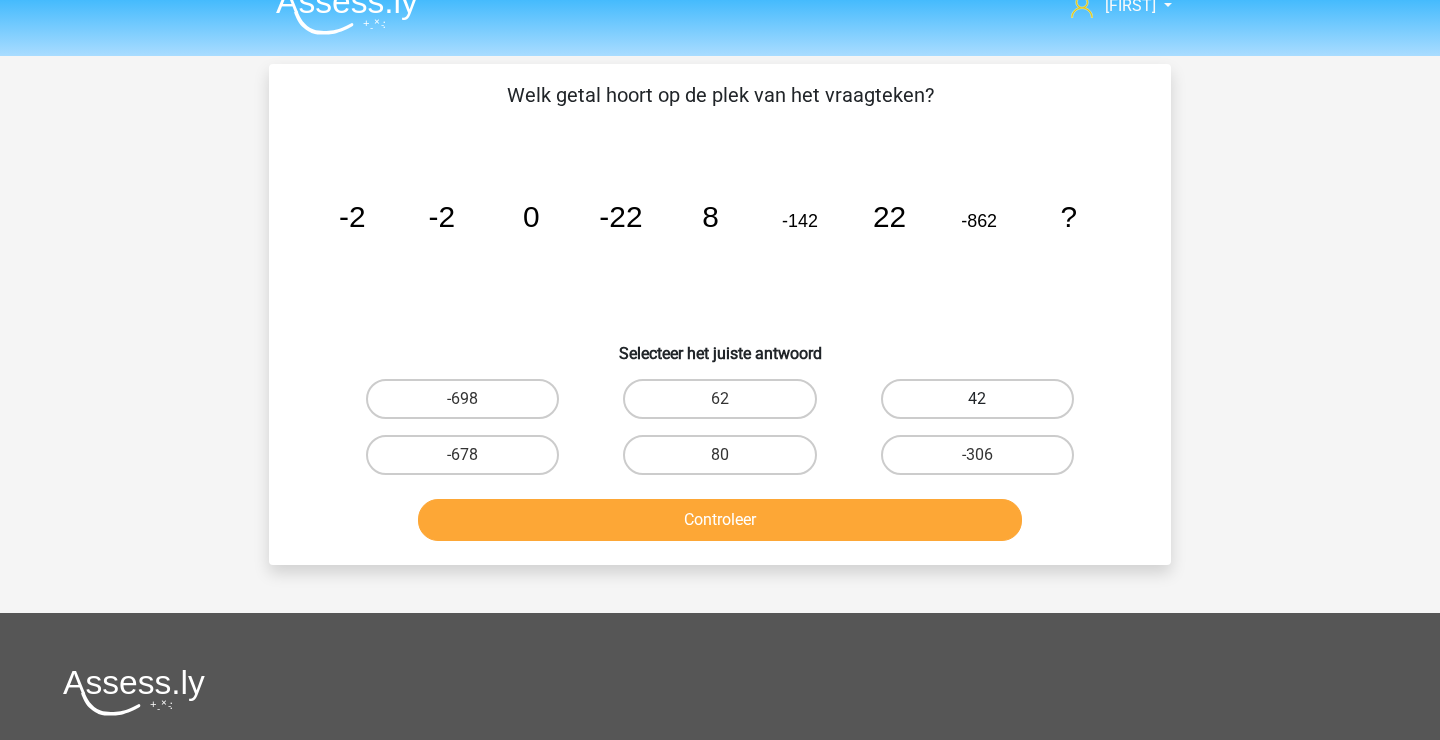 click on "42" at bounding box center [977, 399] 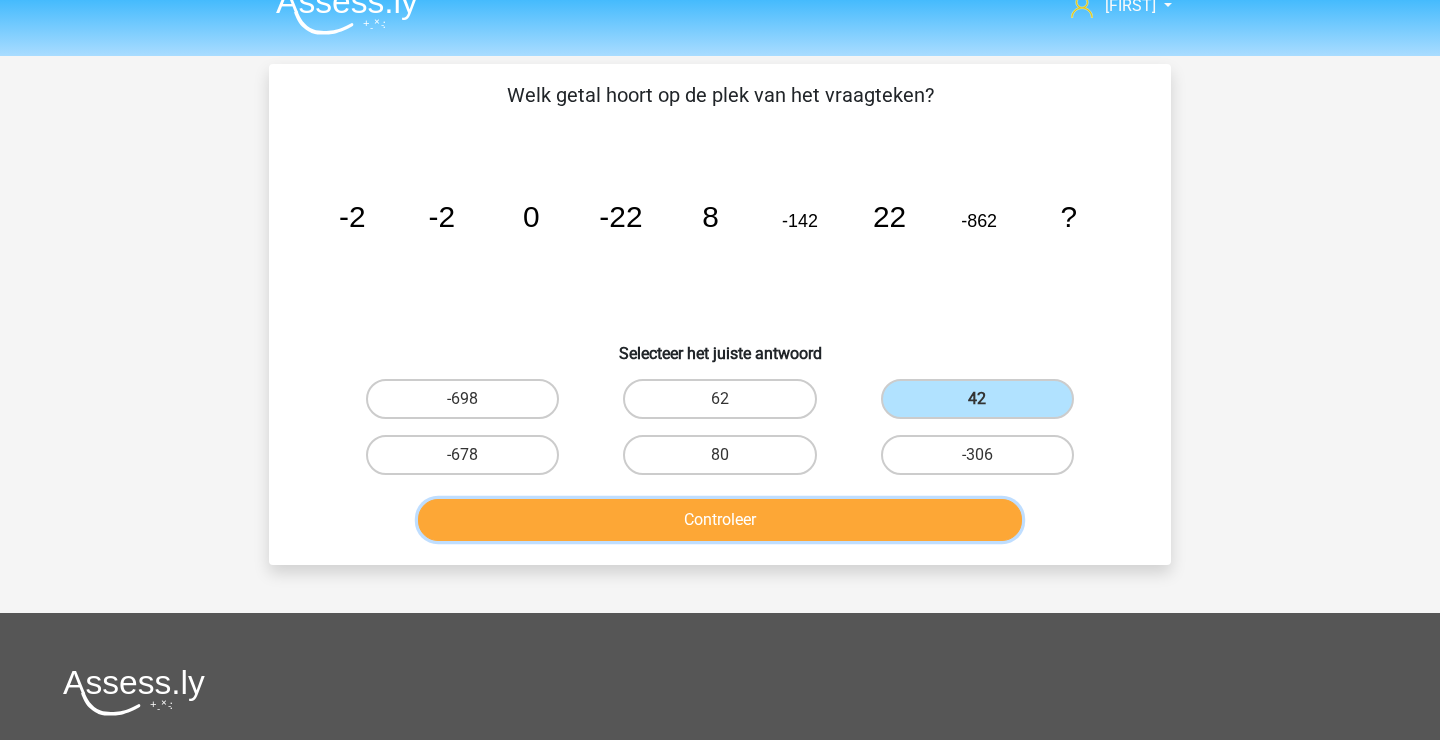 click on "Controleer" at bounding box center [720, 520] 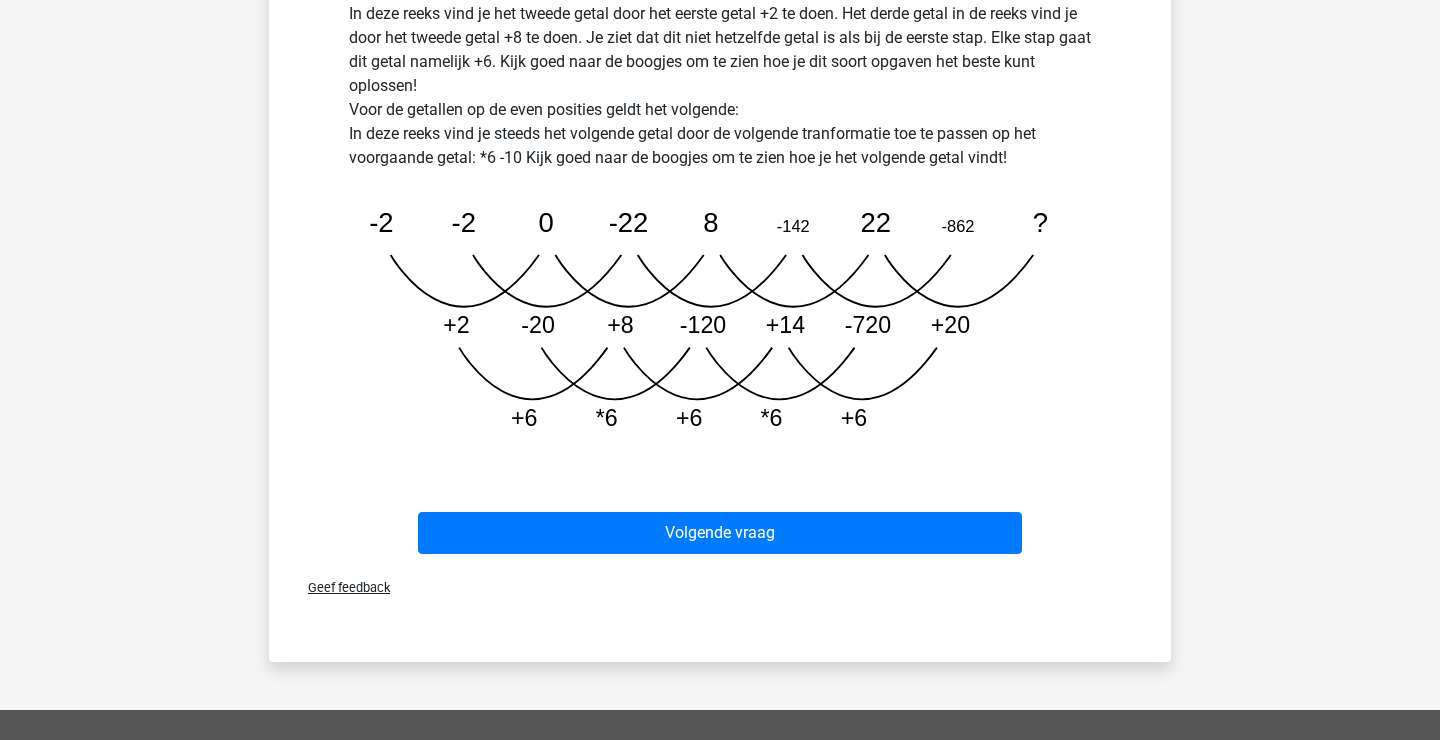 scroll, scrollTop: 668, scrollLeft: 0, axis: vertical 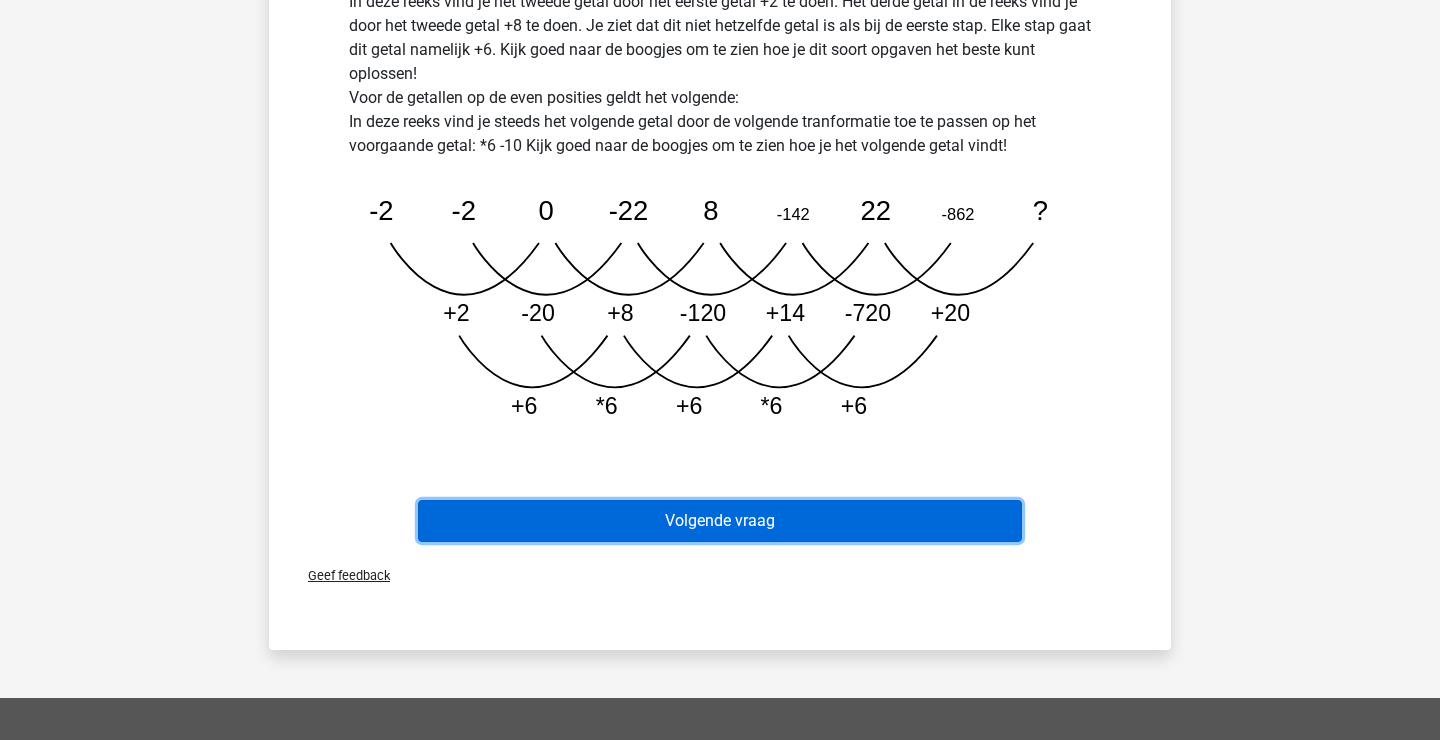 click on "Volgende vraag" at bounding box center [720, 521] 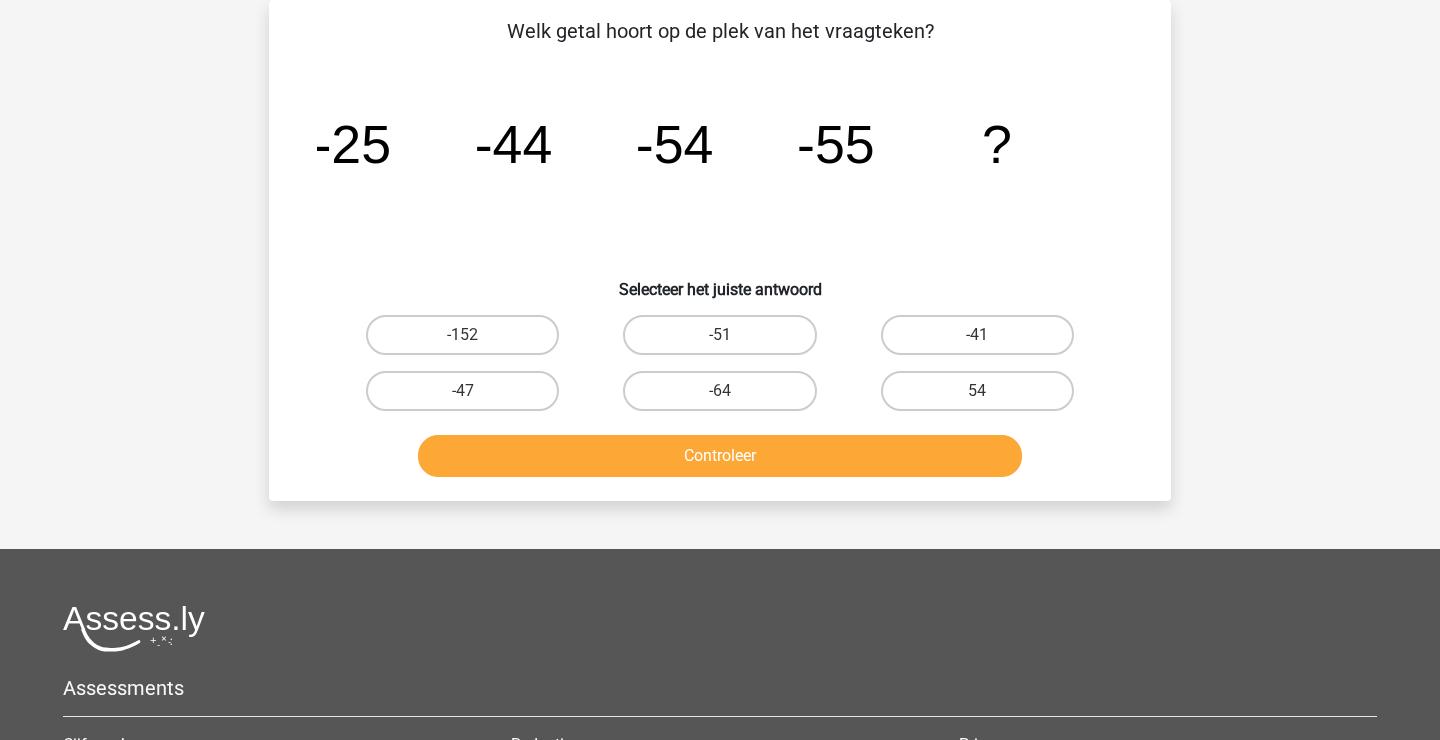 scroll, scrollTop: 92, scrollLeft: 0, axis: vertical 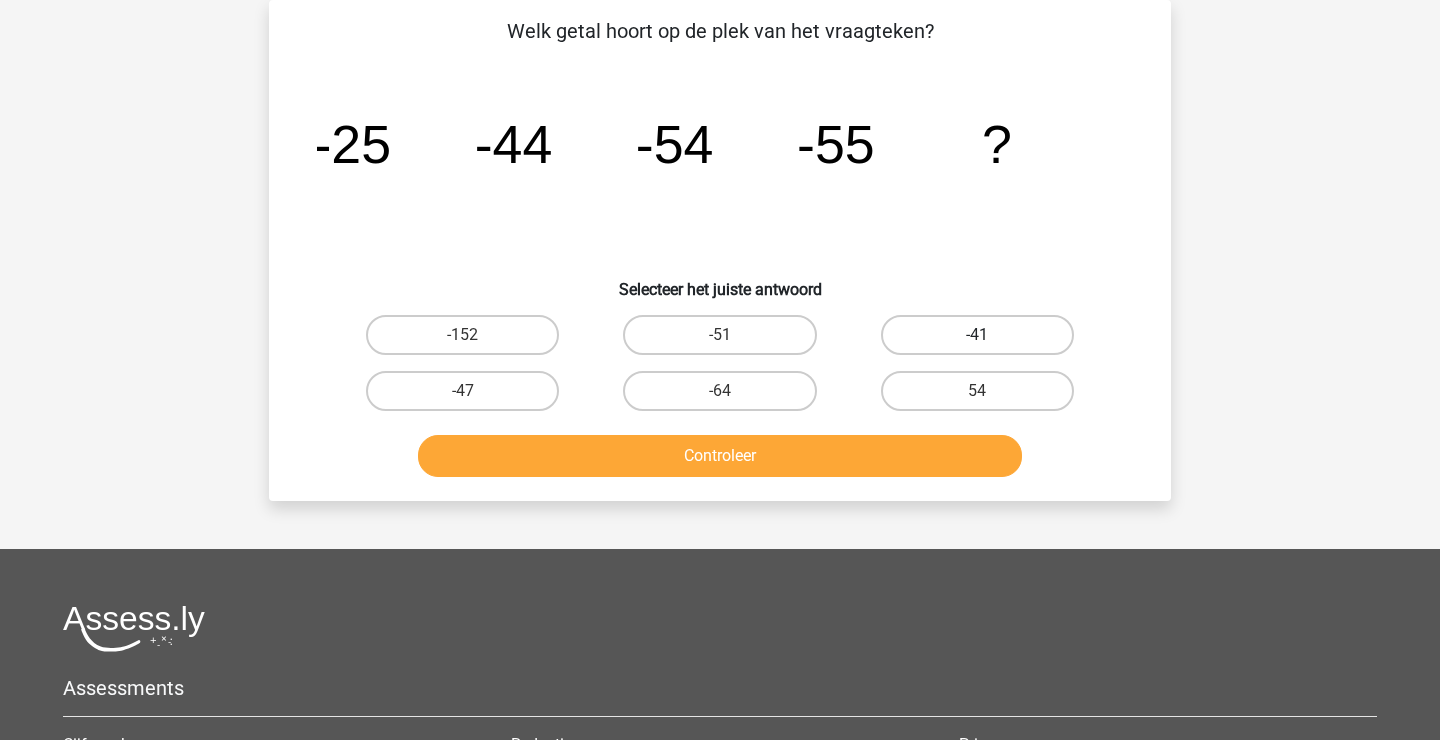 click on "-41" at bounding box center [977, 335] 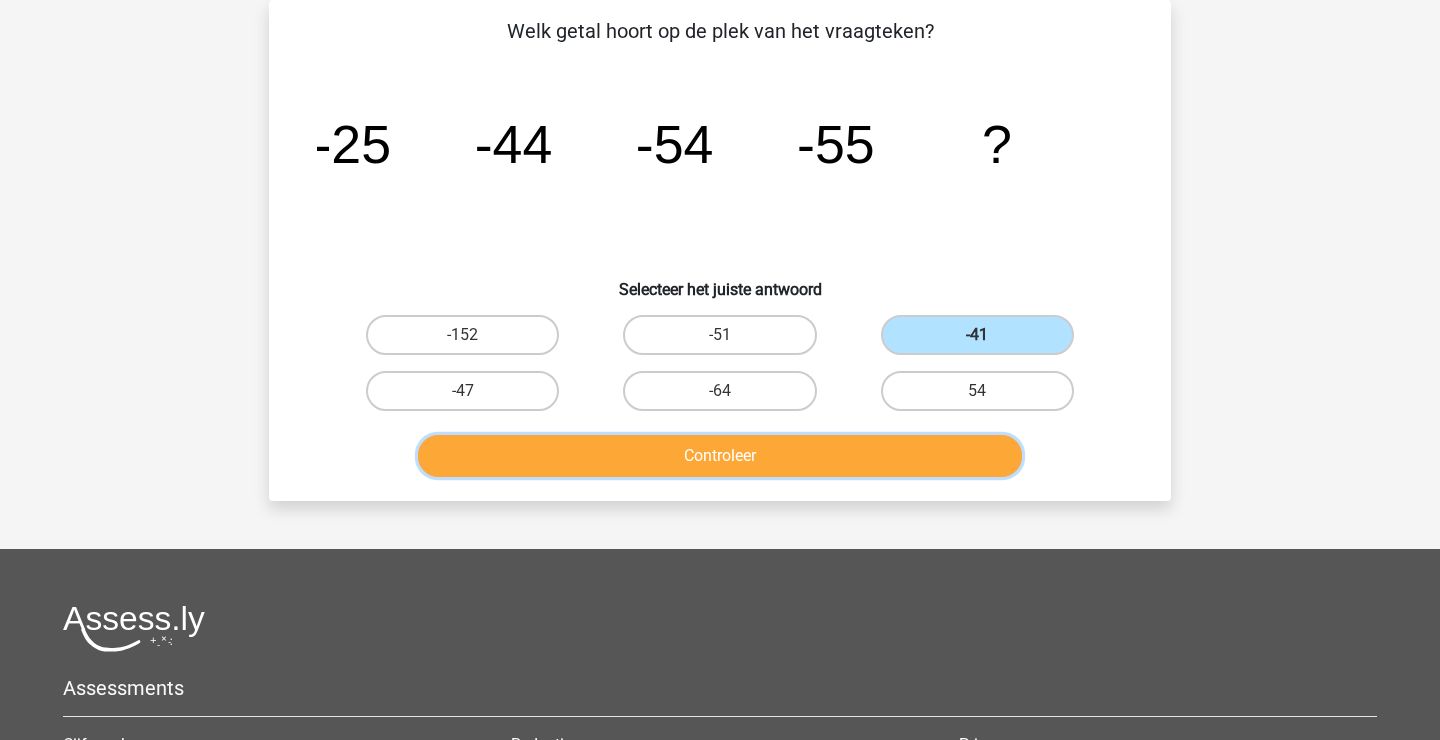 click on "Controleer" at bounding box center (720, 456) 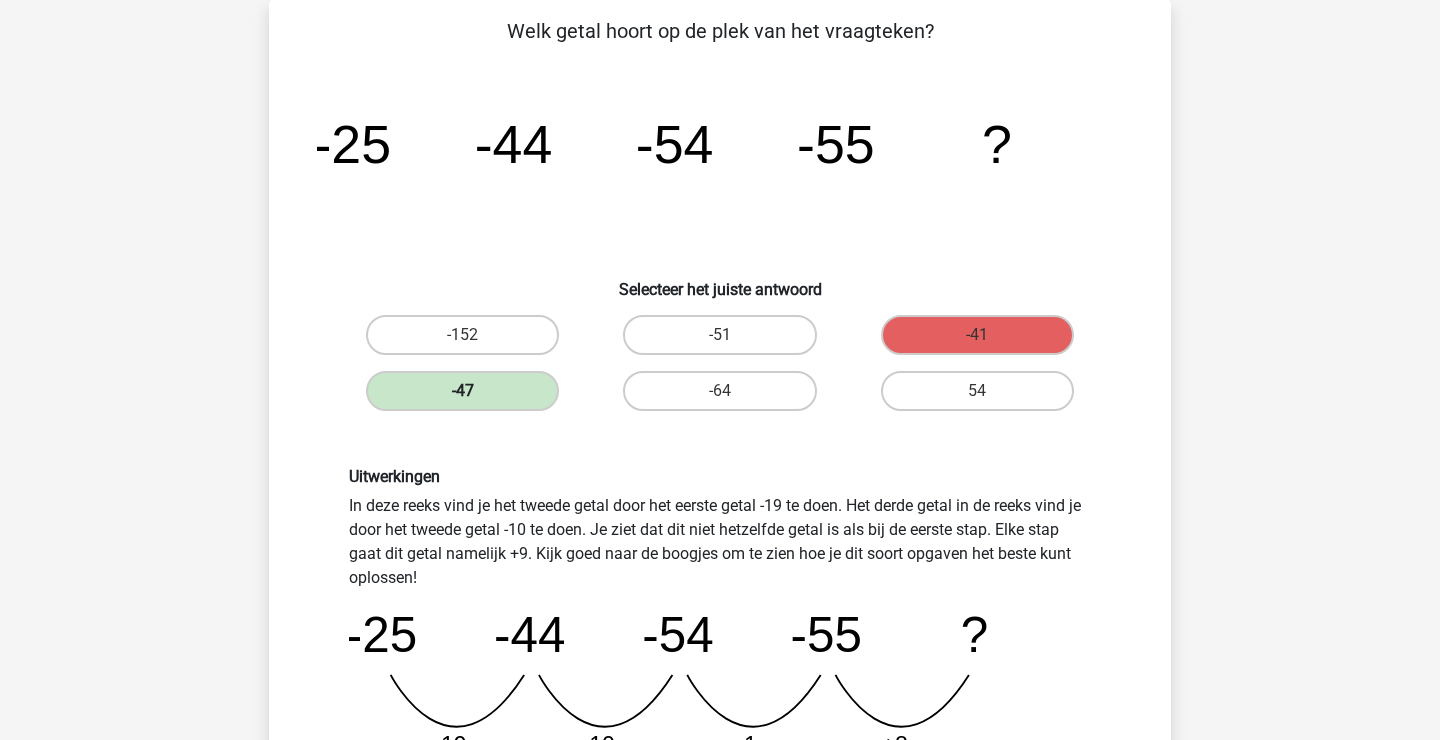click on "-47" at bounding box center (462, 391) 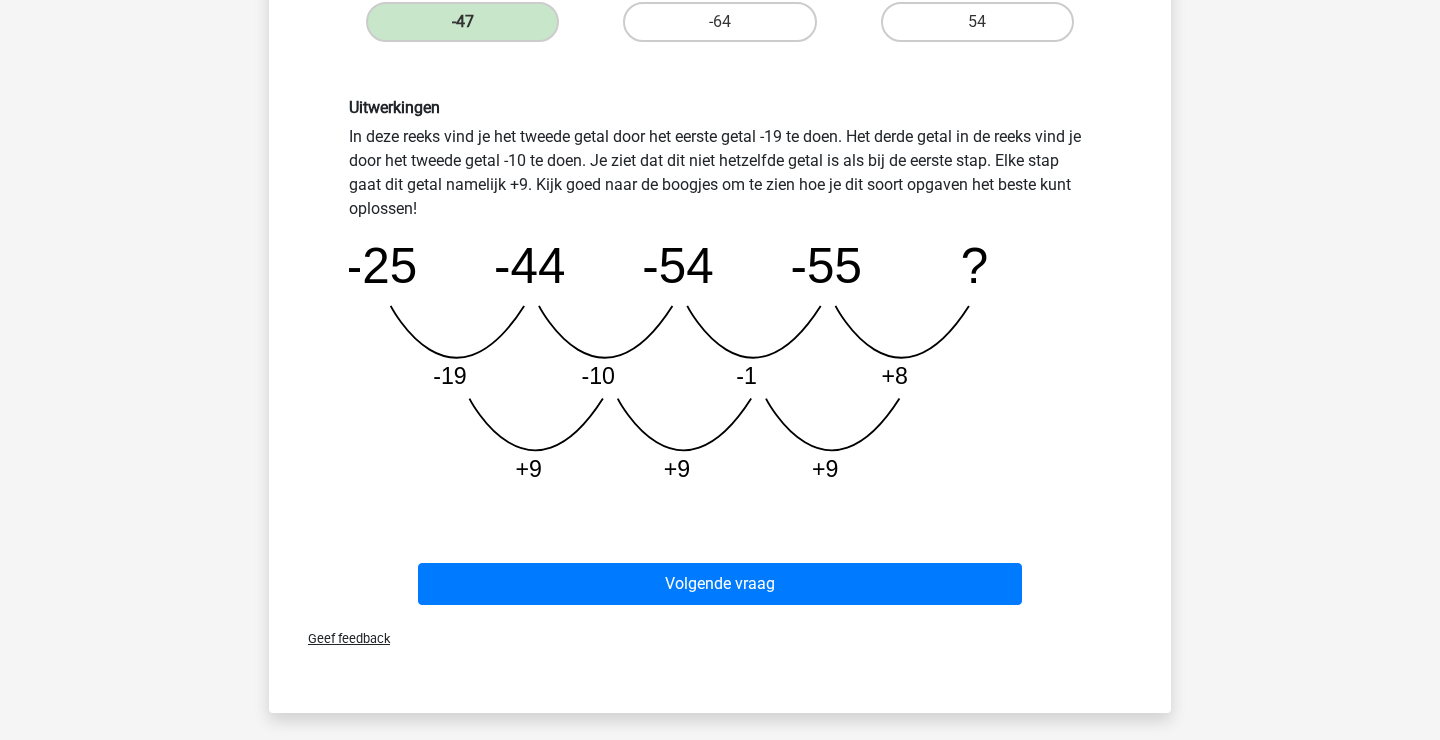 scroll, scrollTop: 466, scrollLeft: 0, axis: vertical 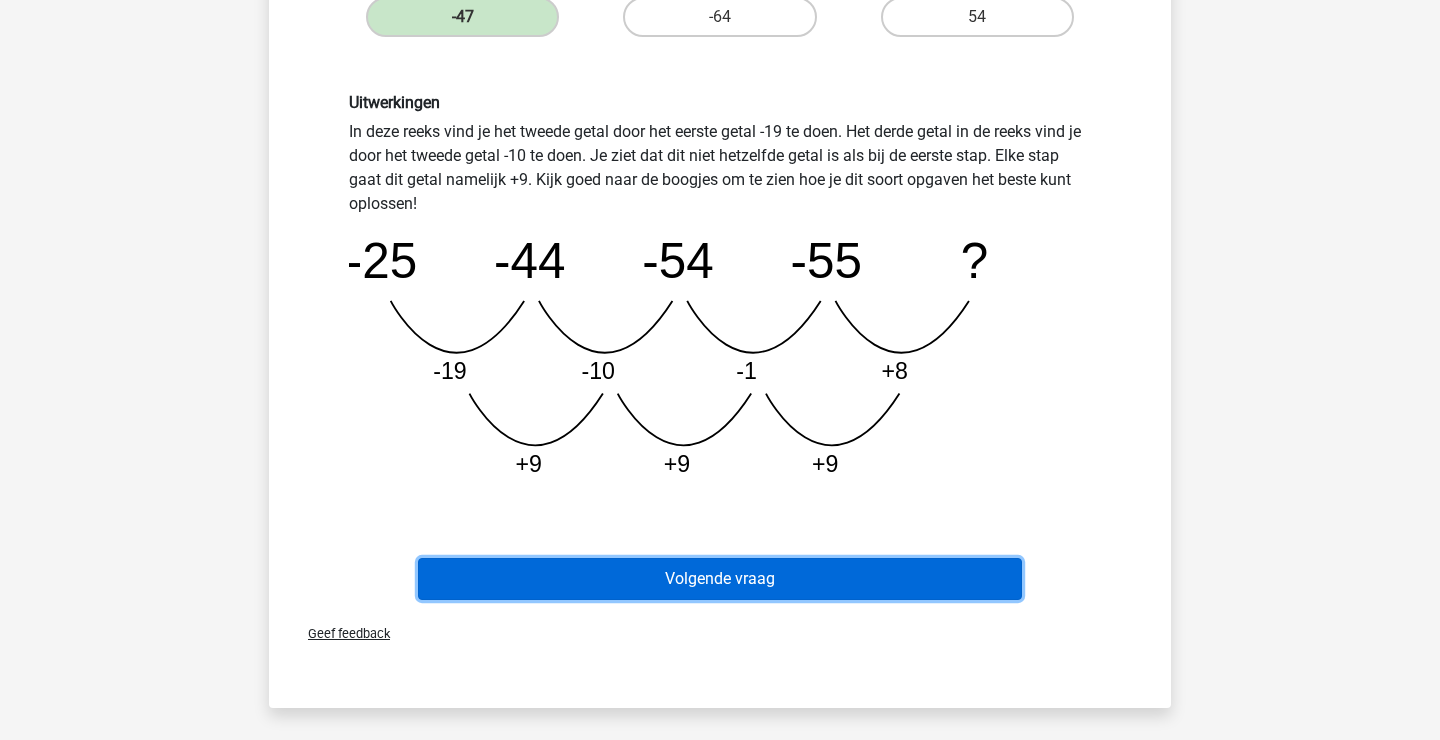 click on "Volgende vraag" at bounding box center [720, 579] 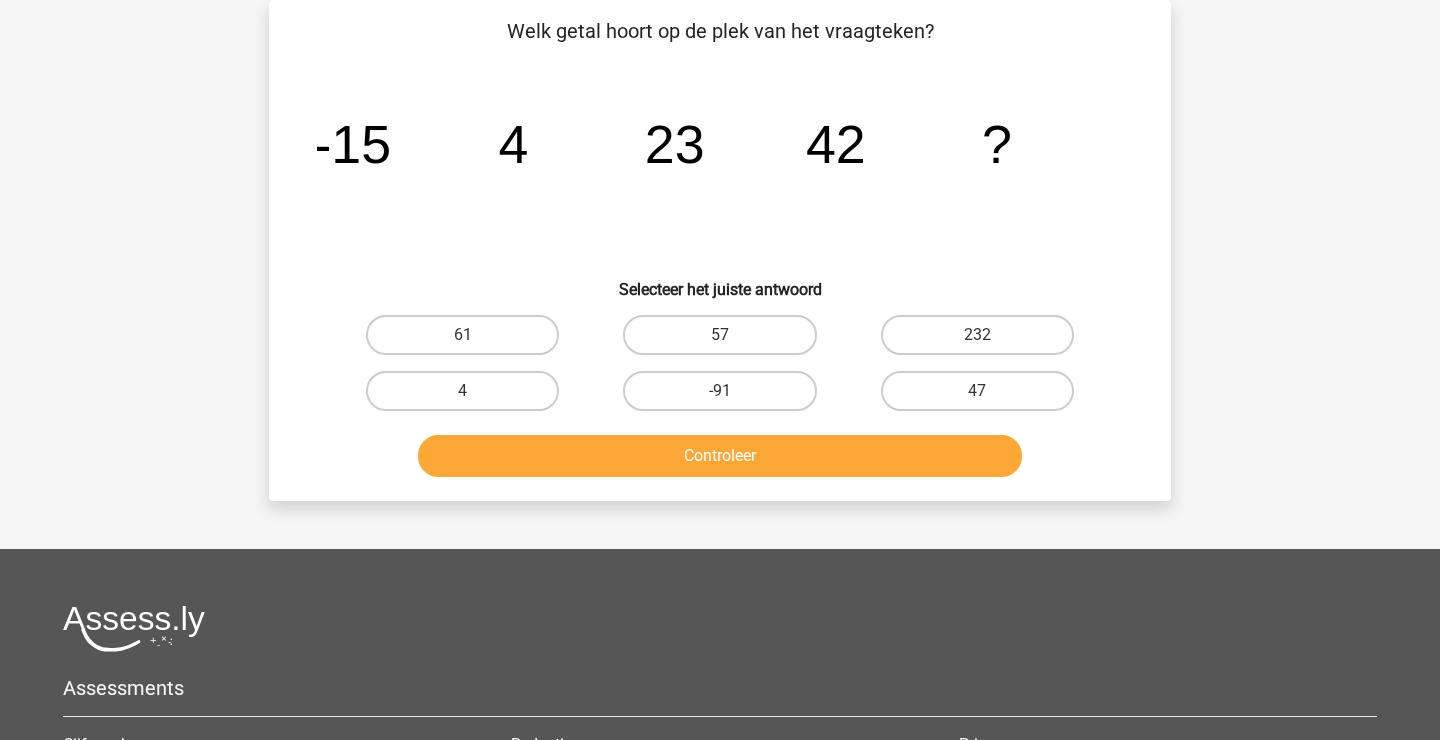 scroll, scrollTop: 92, scrollLeft: 0, axis: vertical 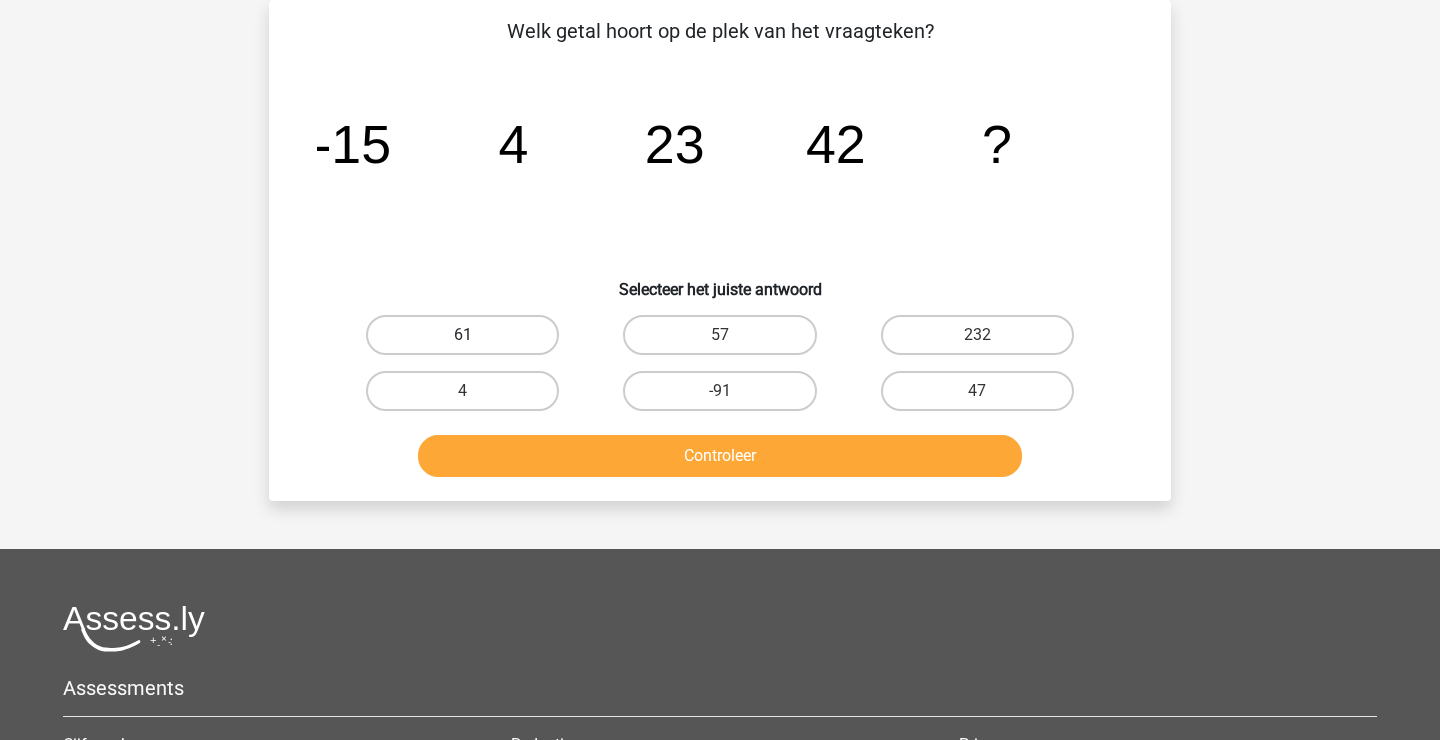 click on "61" at bounding box center (462, 335) 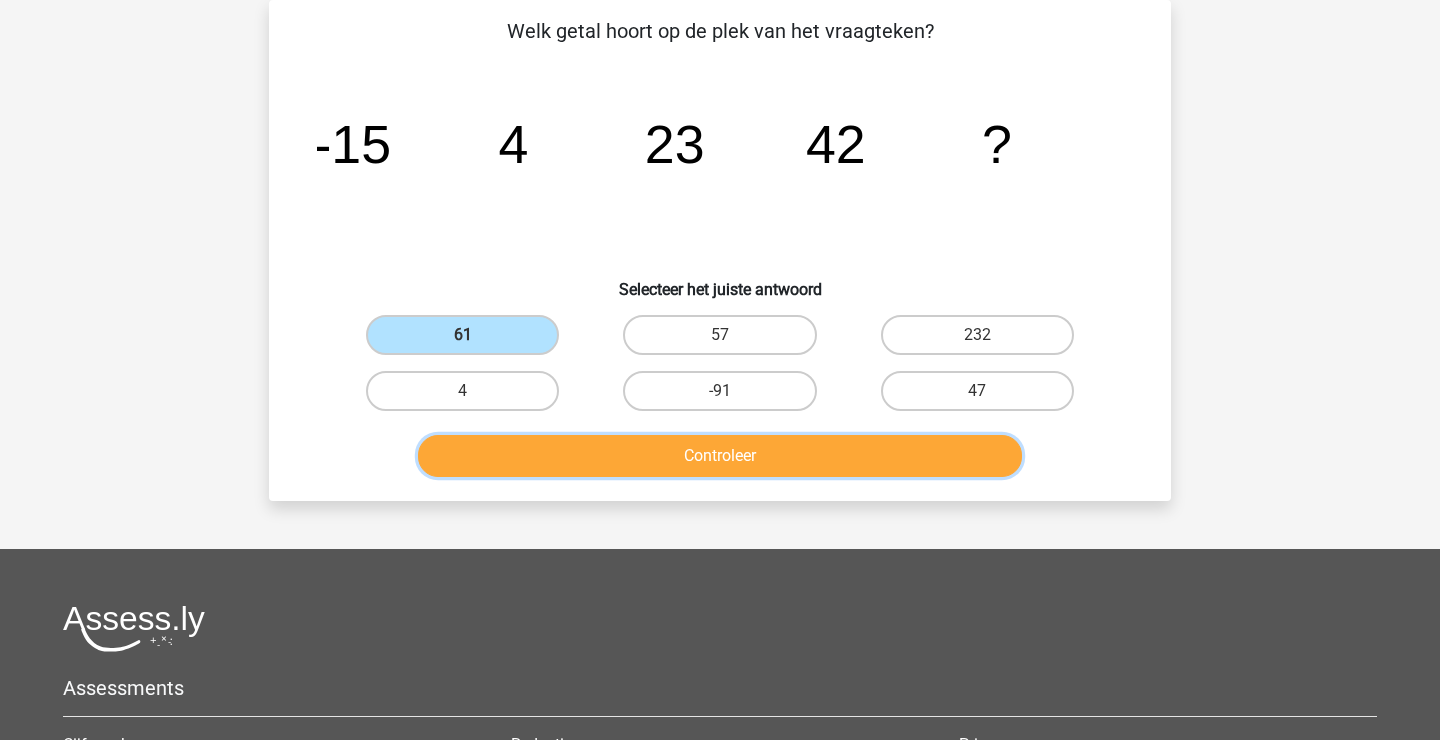 click on "Controleer" at bounding box center (720, 456) 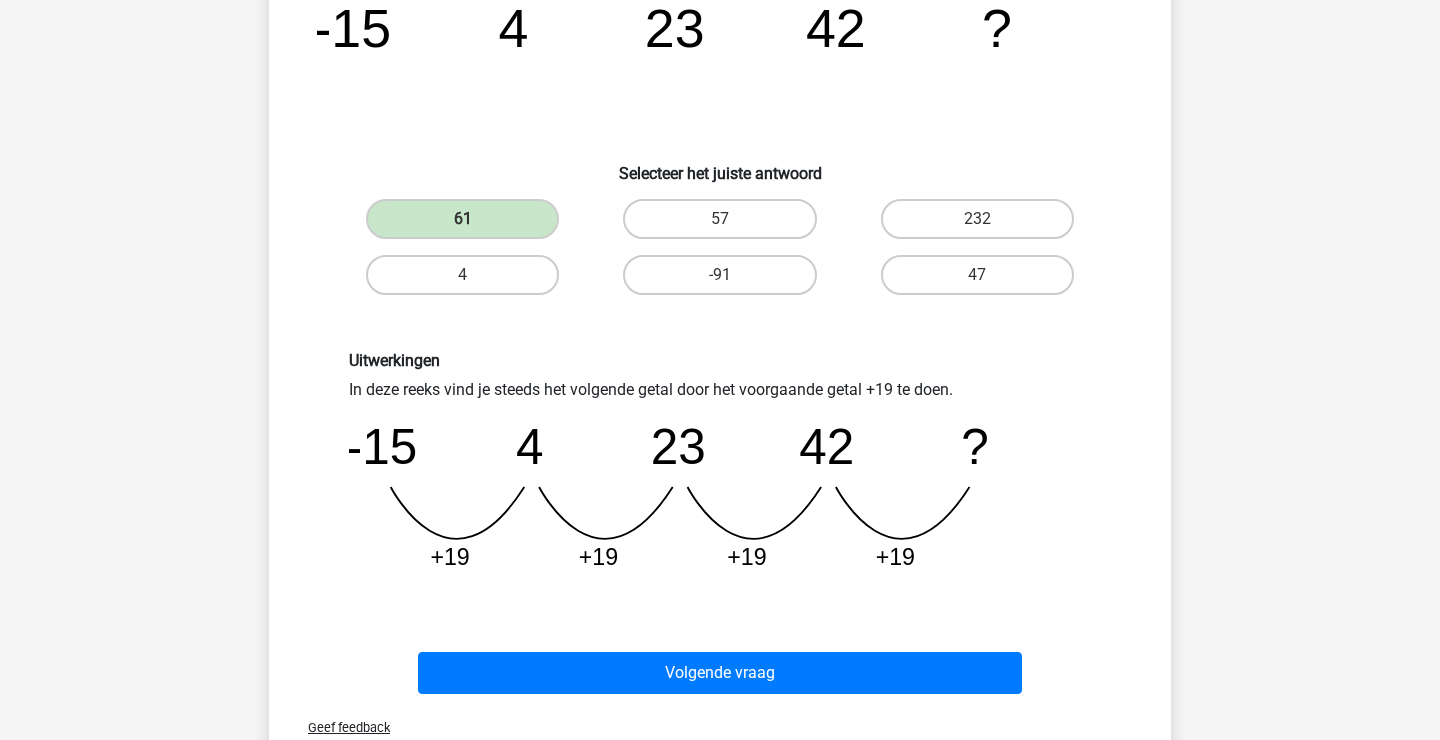 scroll, scrollTop: 210, scrollLeft: 0, axis: vertical 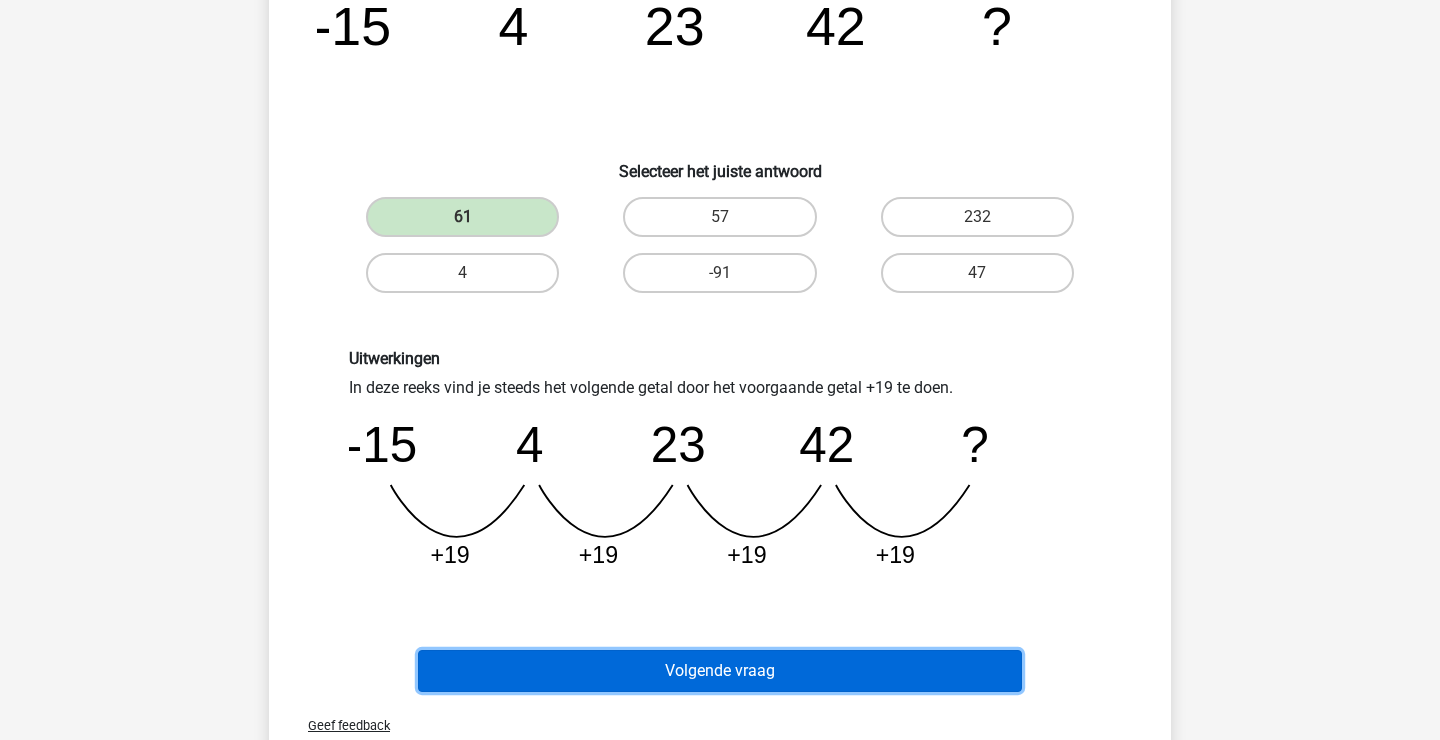 click on "Volgende vraag" at bounding box center (720, 671) 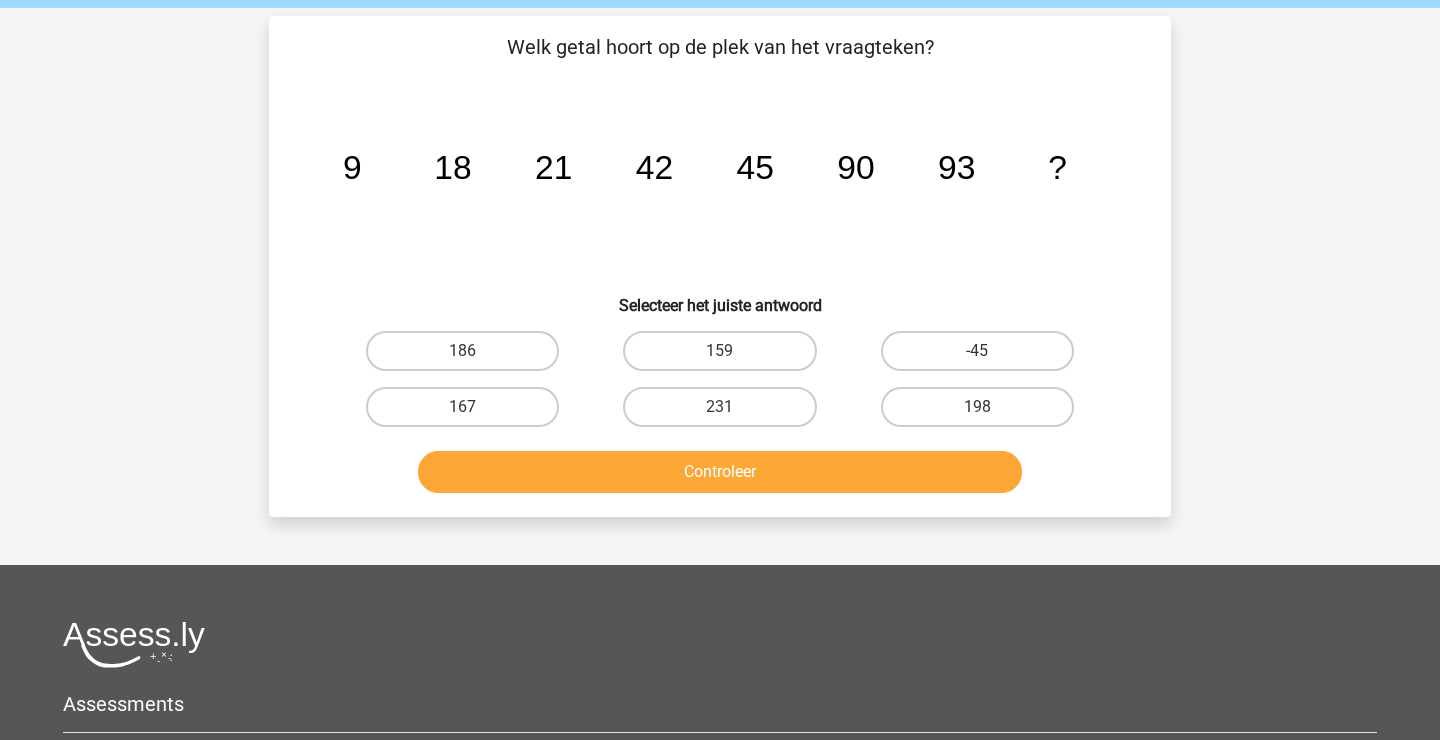 scroll, scrollTop: 61, scrollLeft: 0, axis: vertical 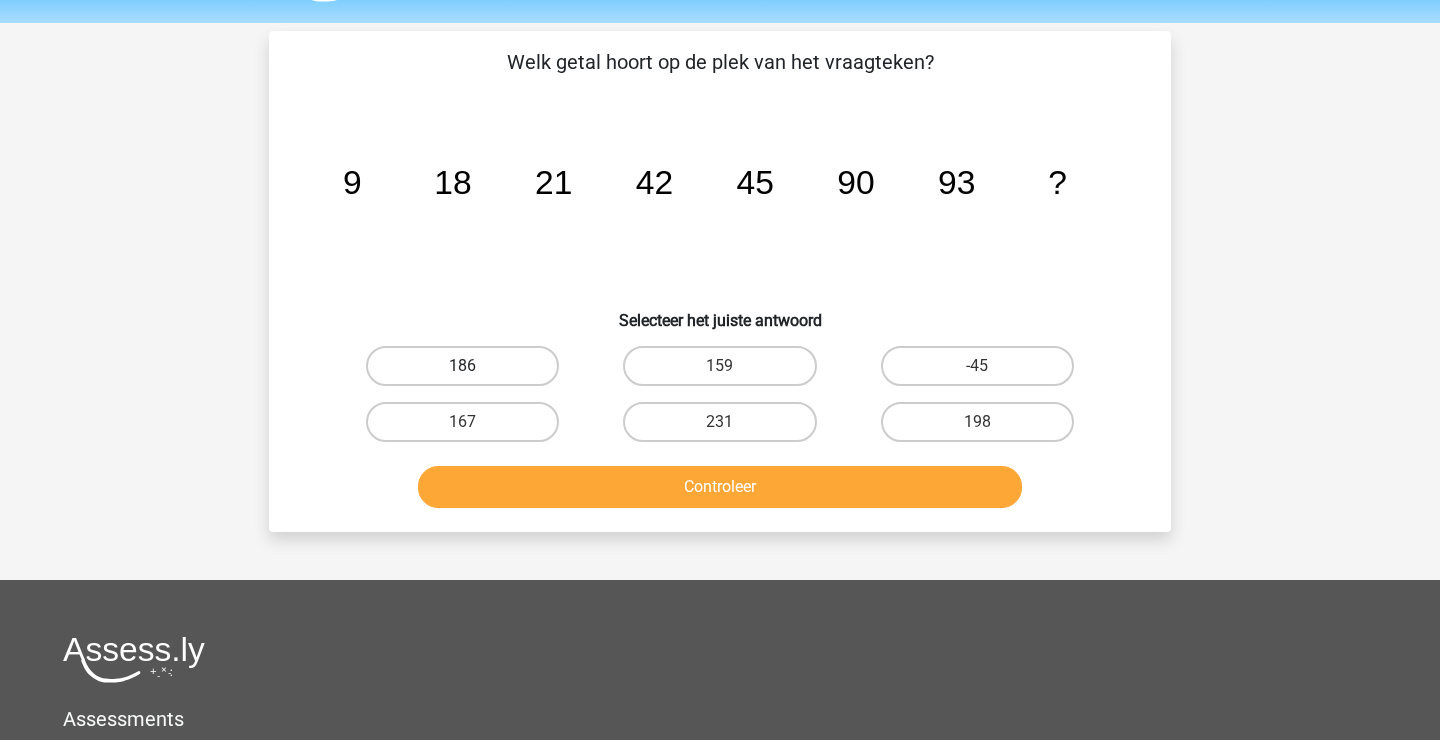 click on "186" at bounding box center (462, 366) 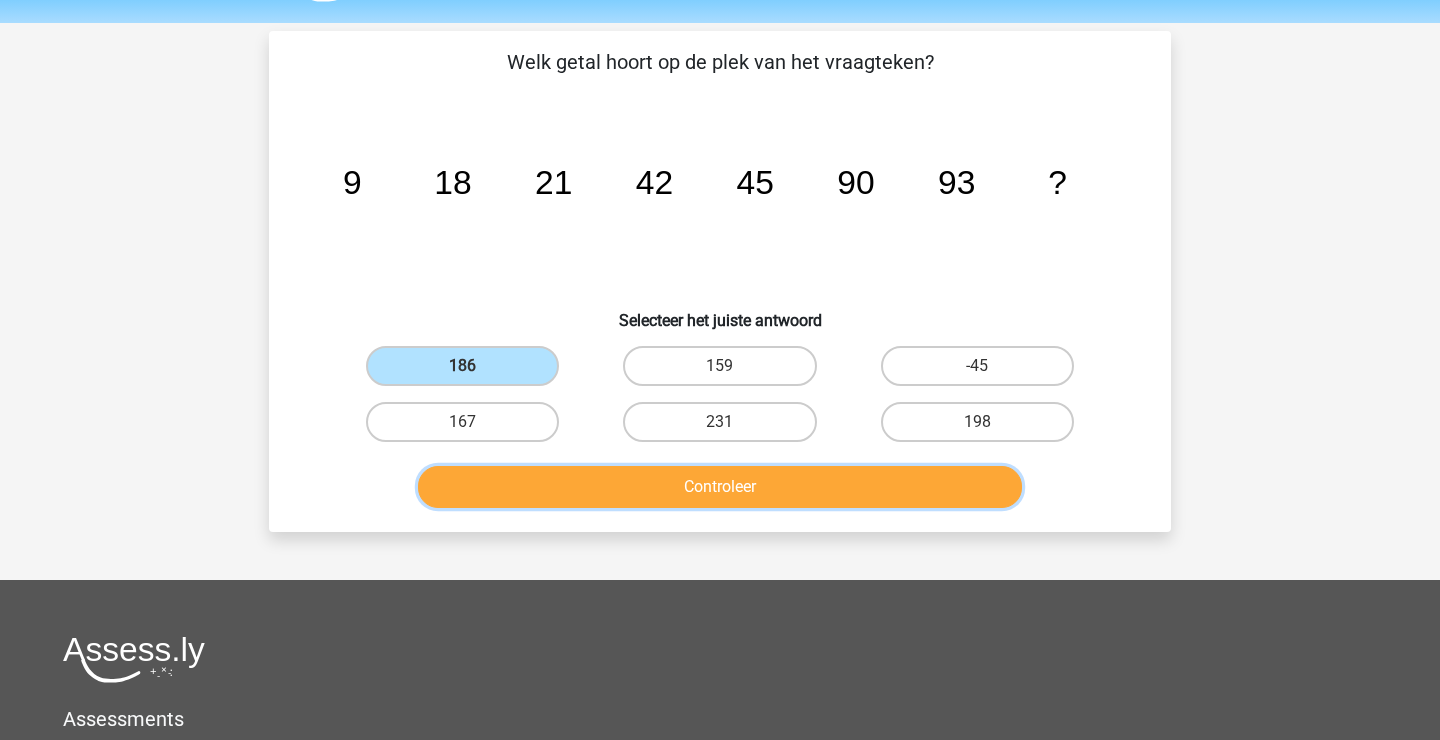 click on "Controleer" at bounding box center (720, 487) 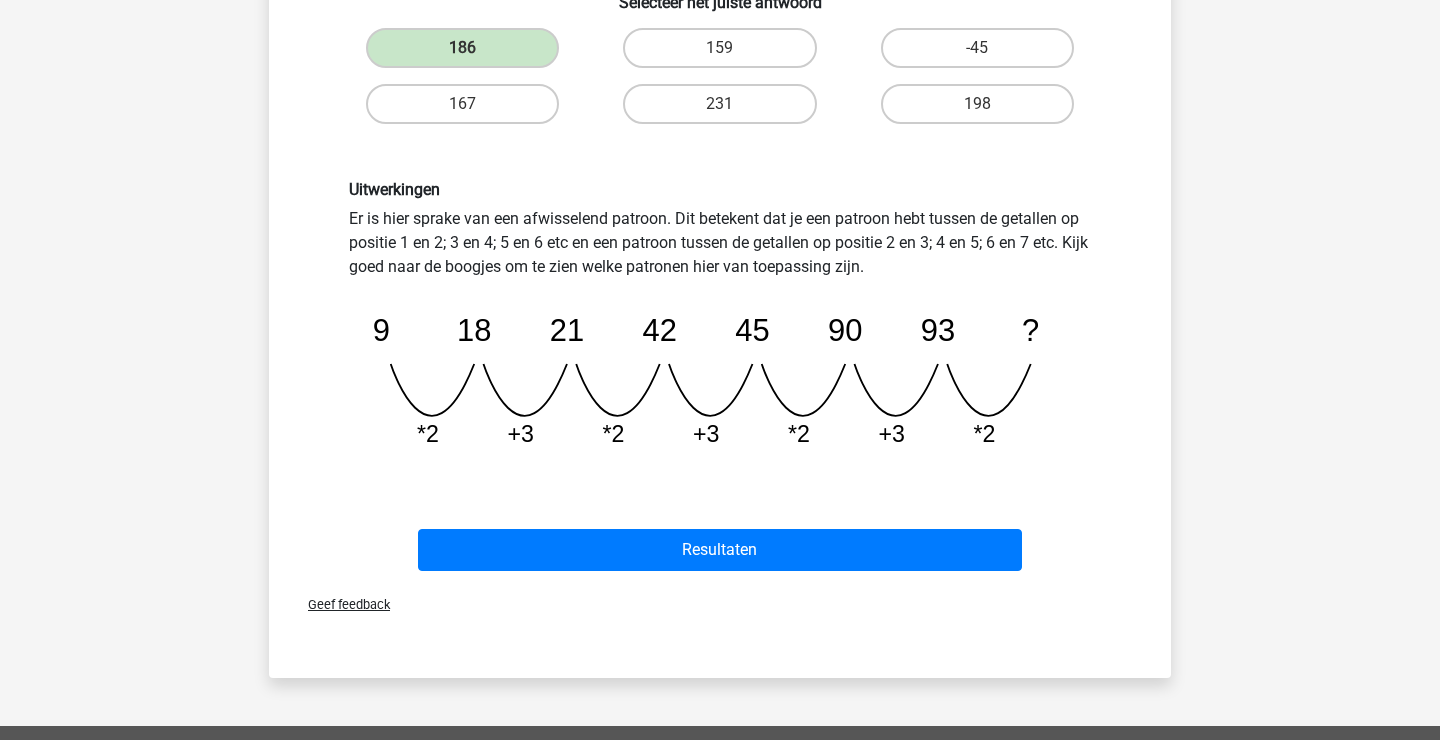 scroll, scrollTop: 406, scrollLeft: 0, axis: vertical 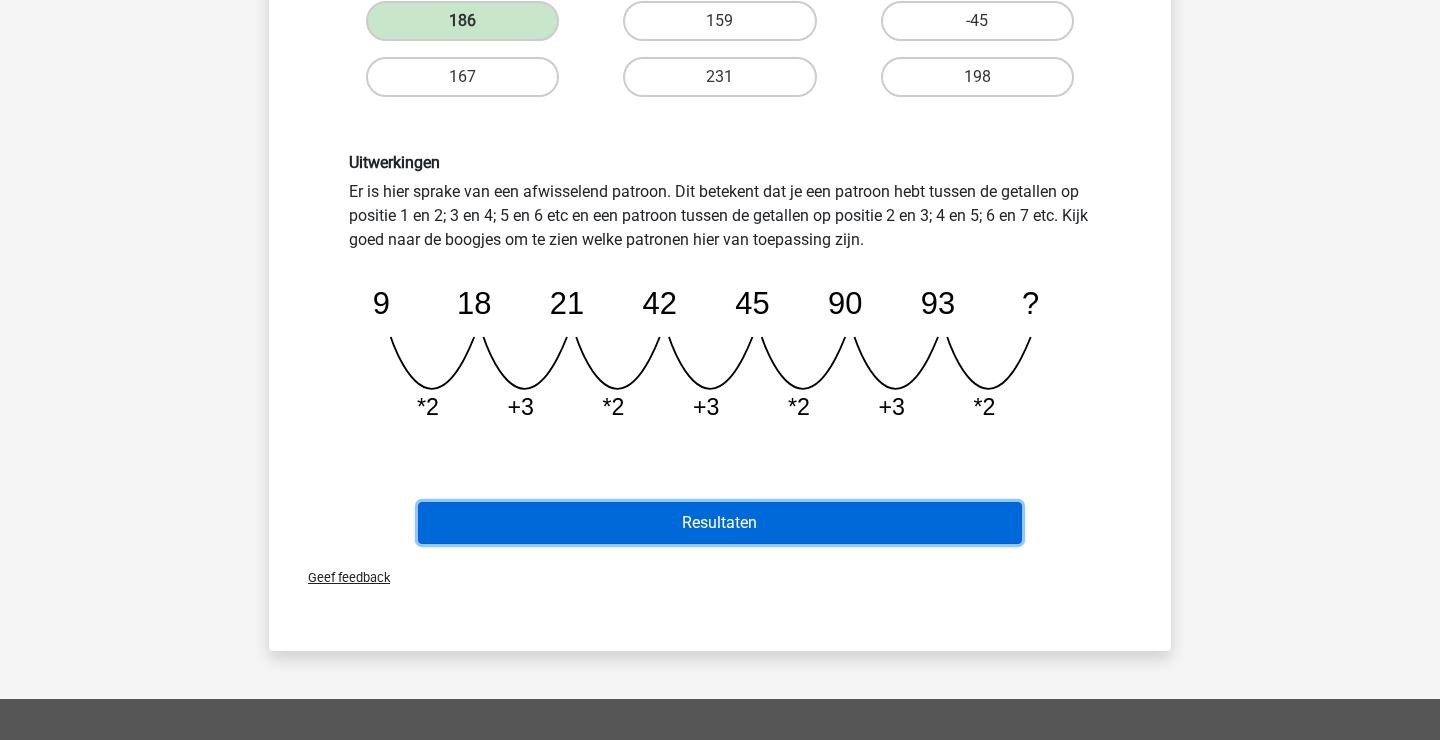 click on "Resultaten" at bounding box center (720, 523) 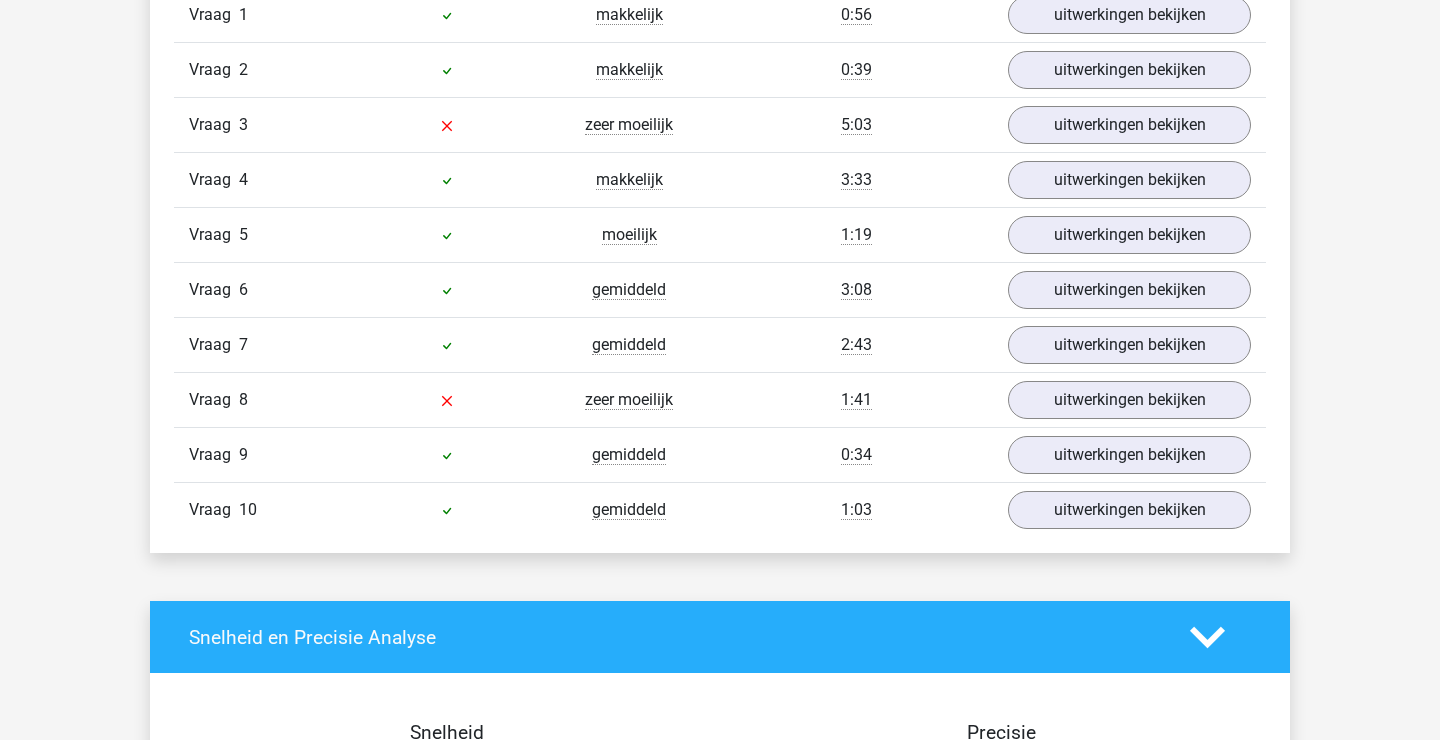 scroll, scrollTop: 1401, scrollLeft: 0, axis: vertical 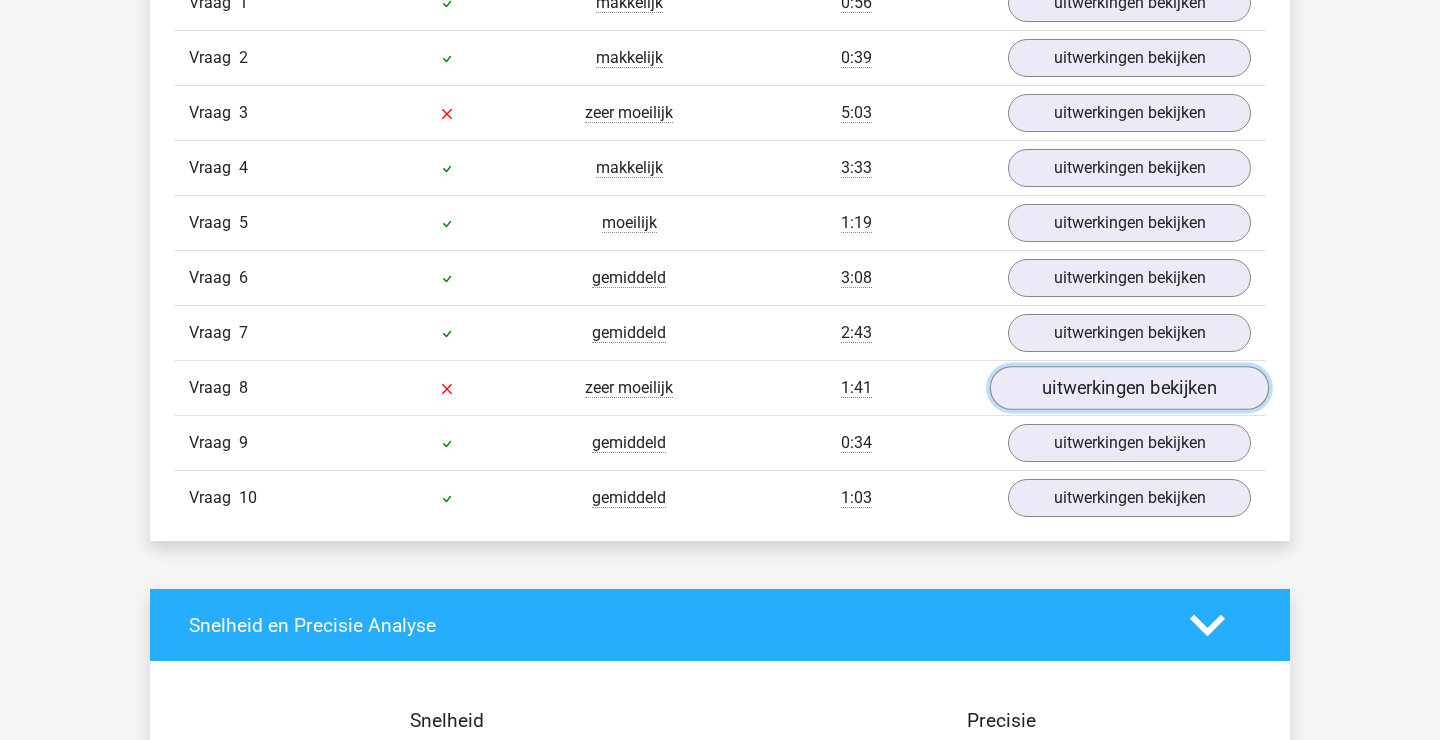 click on "uitwerkingen bekijken" at bounding box center (1129, 388) 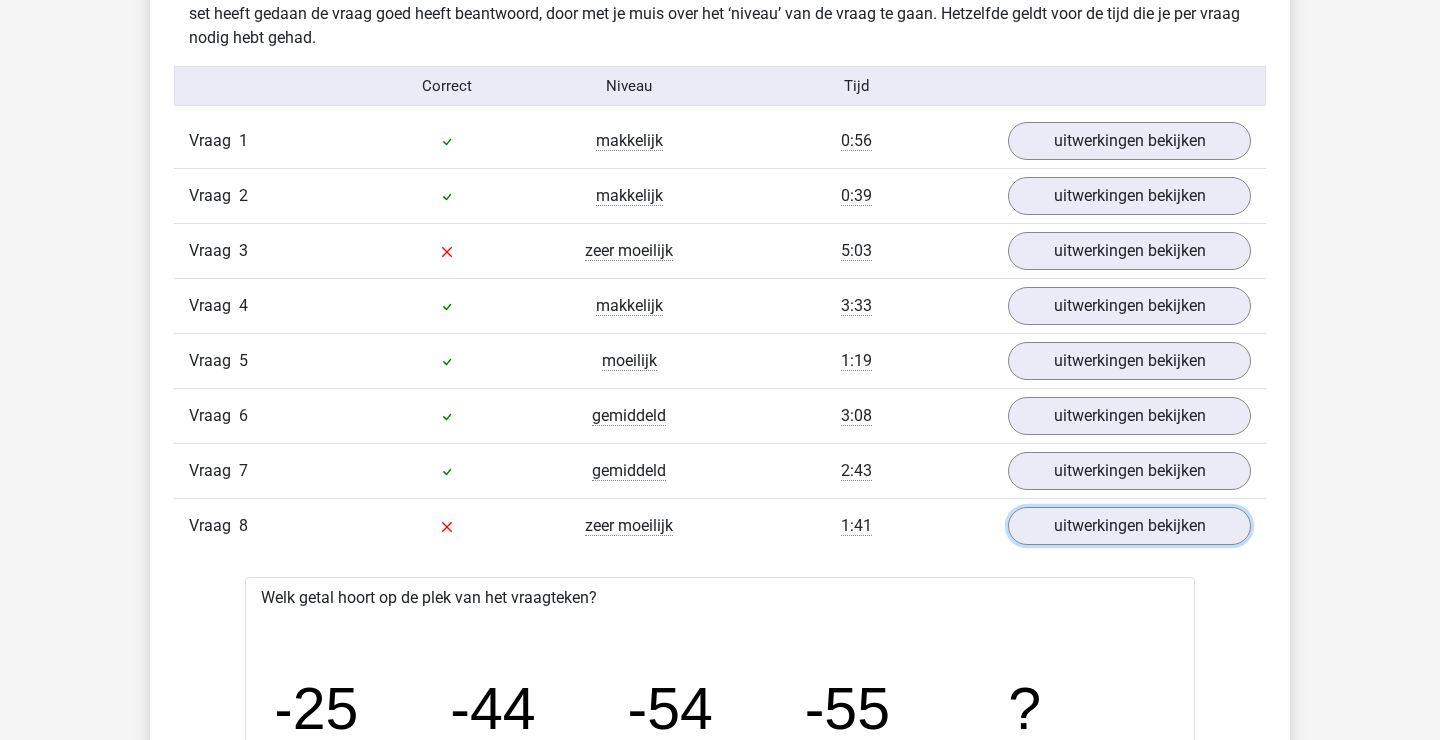 scroll, scrollTop: 1262, scrollLeft: 0, axis: vertical 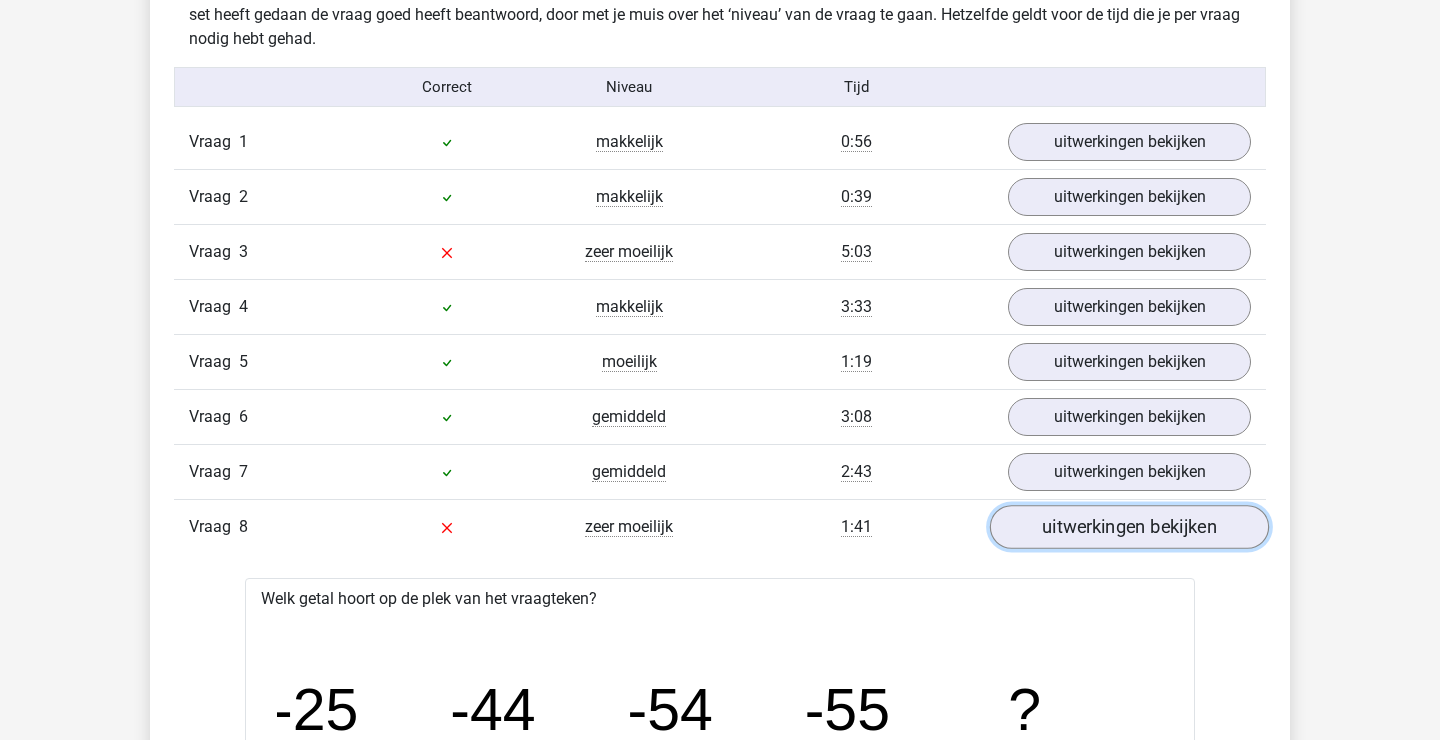click on "uitwerkingen bekijken" at bounding box center (1129, 527) 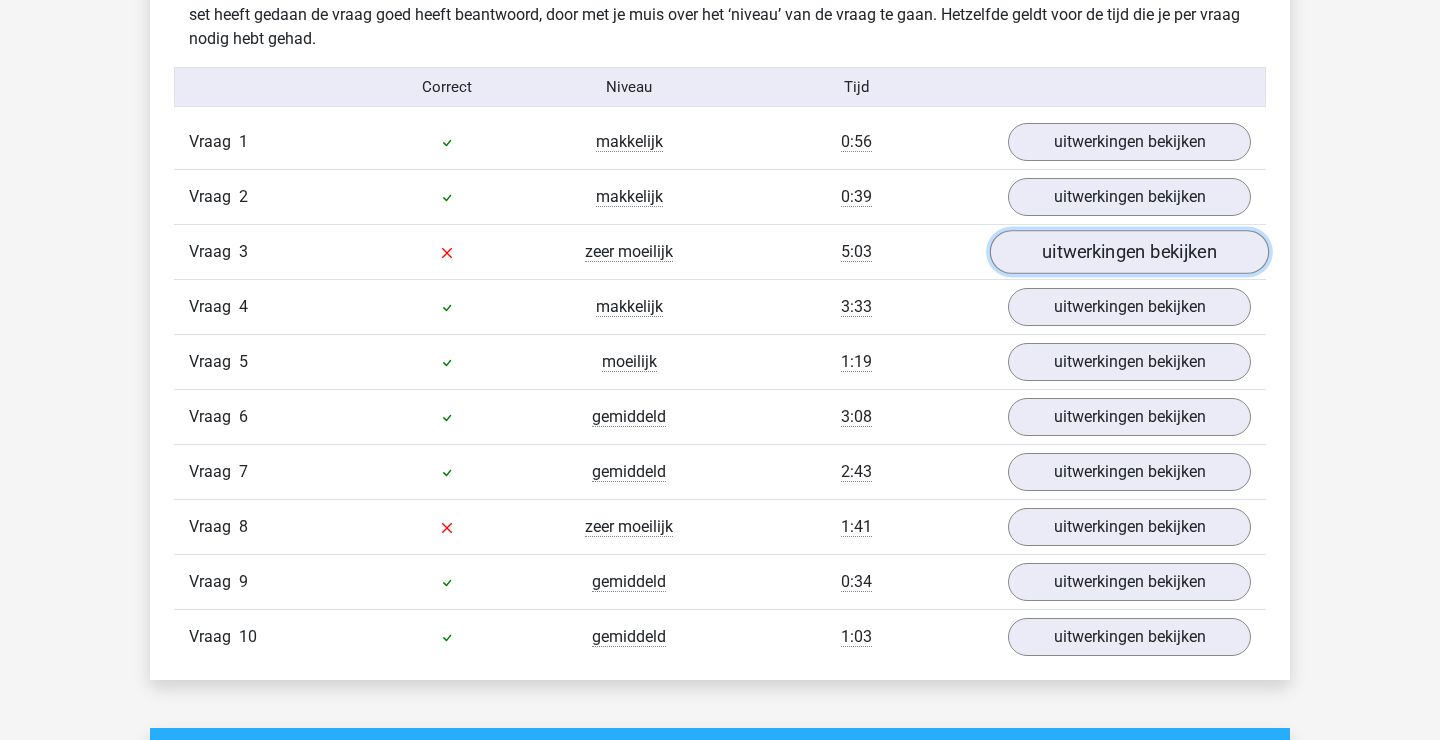 click on "uitwerkingen bekijken" at bounding box center [1129, 252] 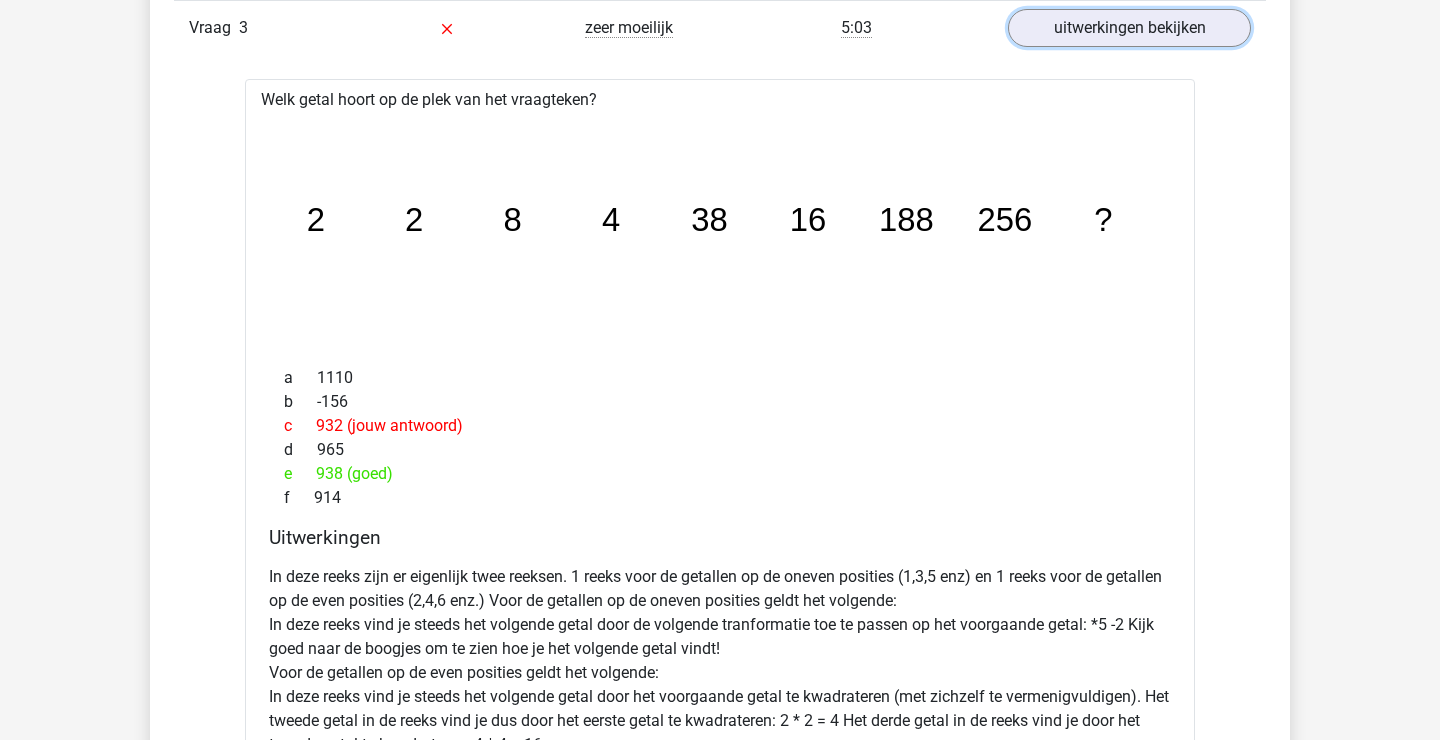 scroll, scrollTop: 1380, scrollLeft: 0, axis: vertical 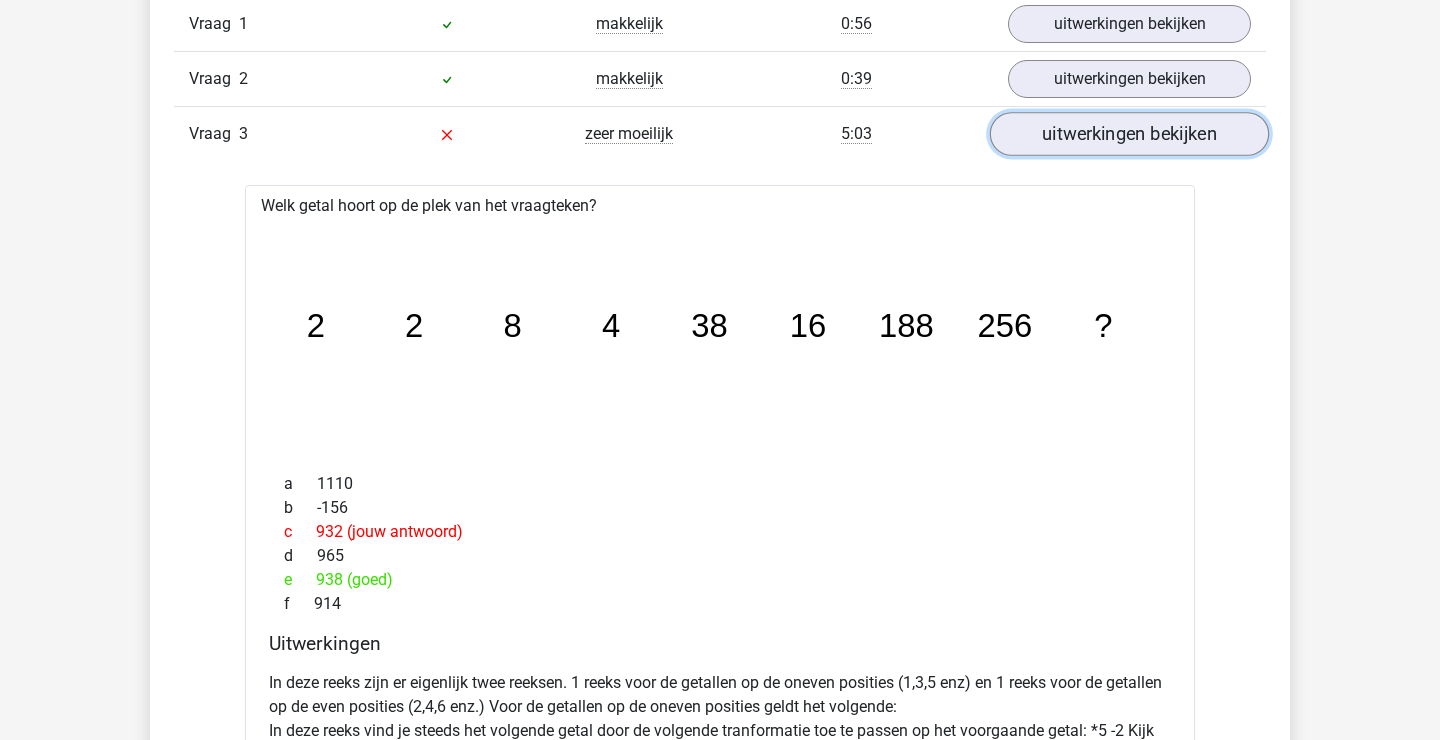 click on "uitwerkingen bekijken" at bounding box center (1129, 134) 